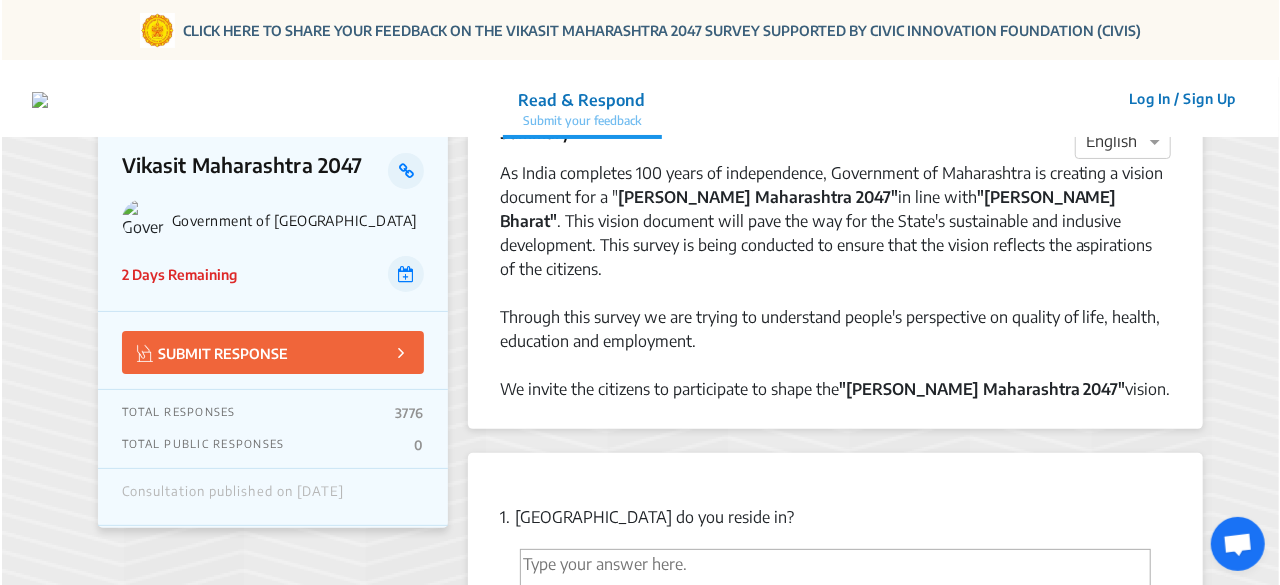 scroll, scrollTop: 0, scrollLeft: 0, axis: both 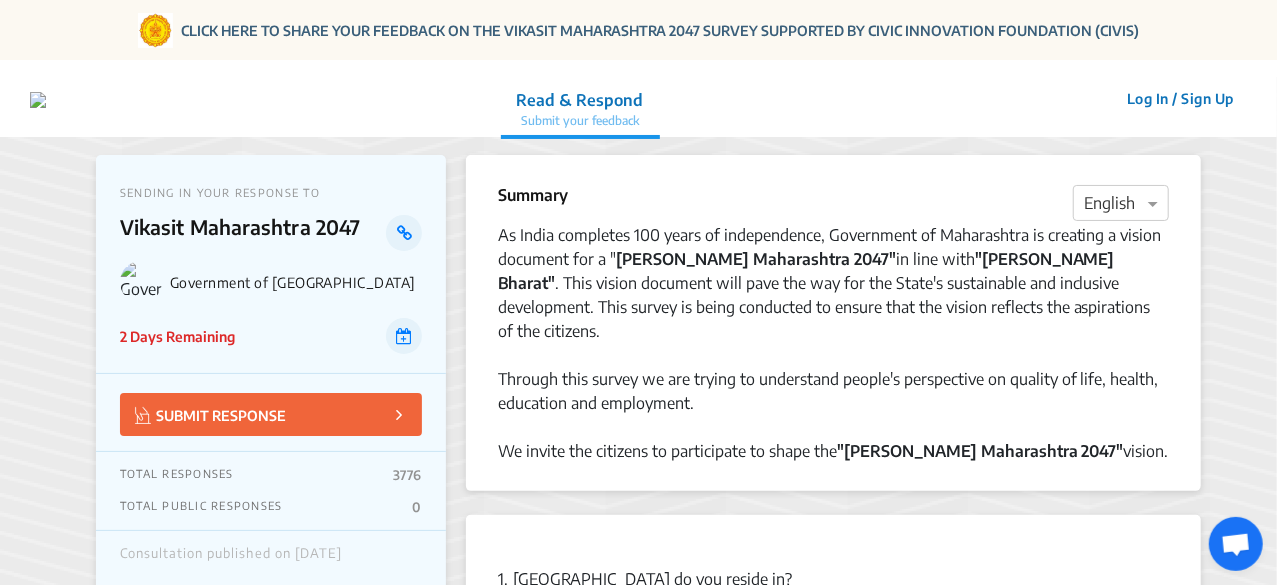 click on "SUBMIT RESPONSE" 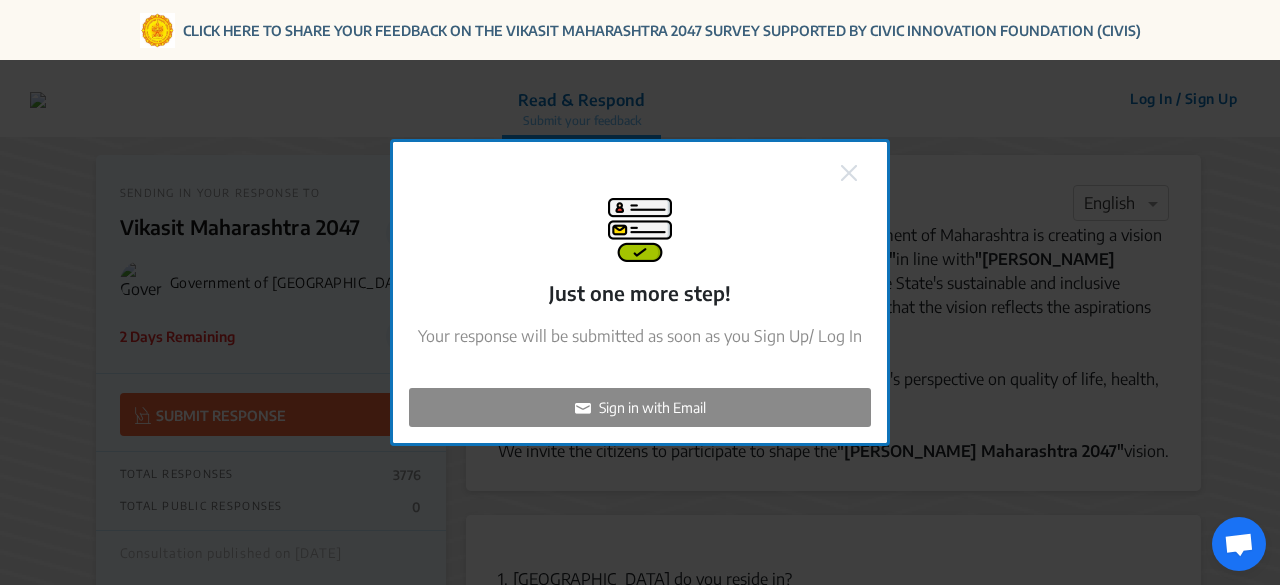 click on "Sign in with Email" 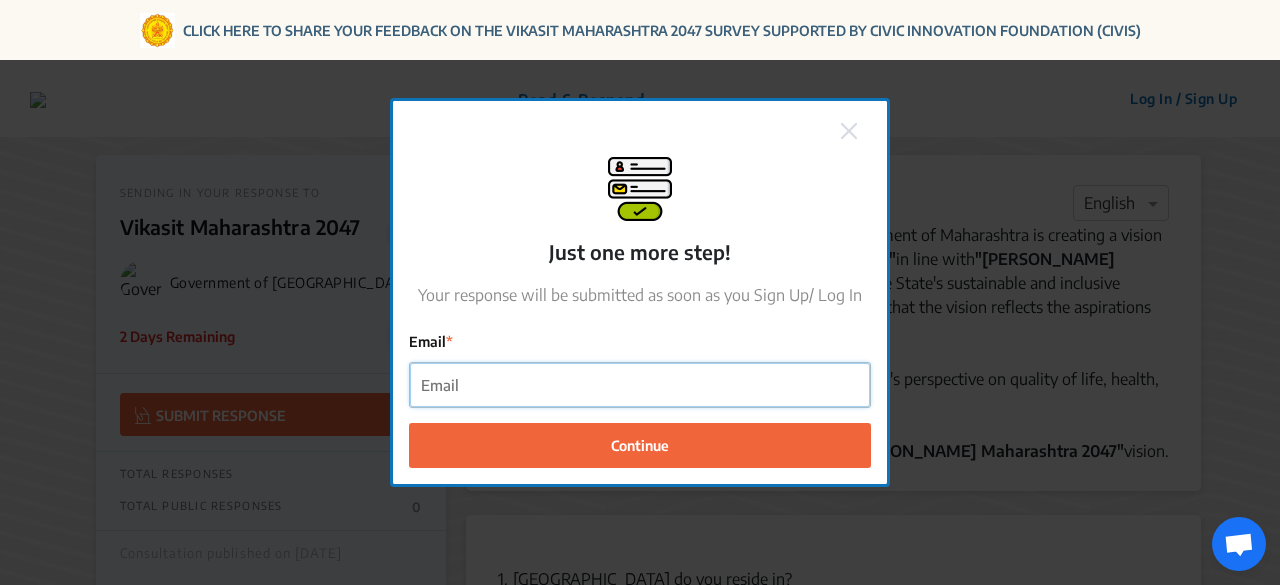 click on "Email" at bounding box center (640, 385) 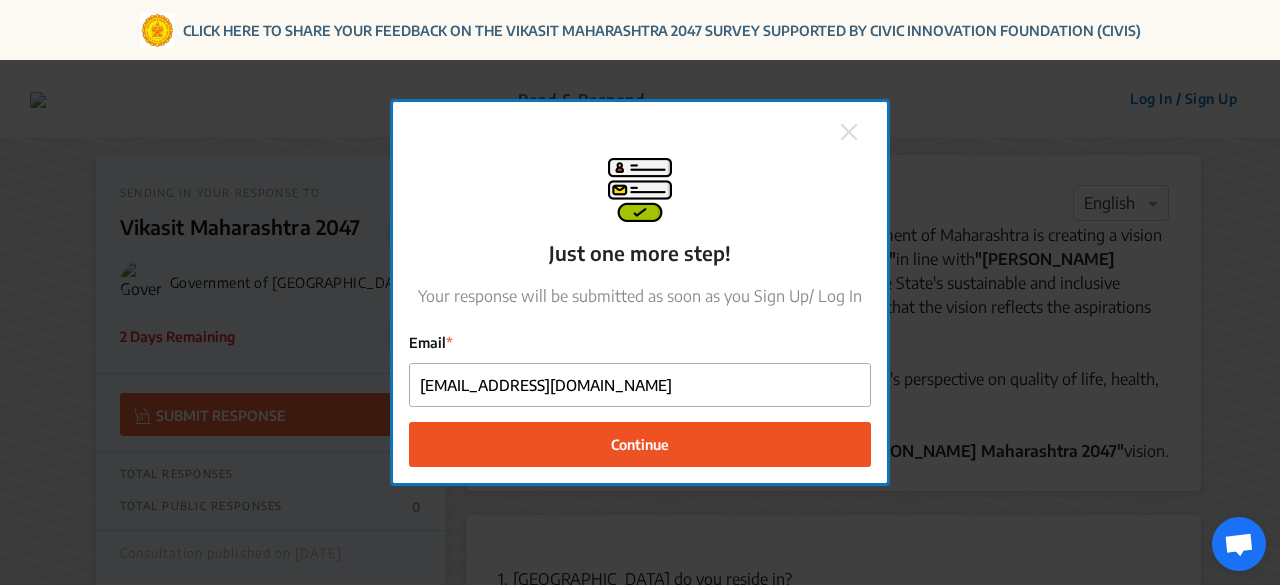 click on "Continue" 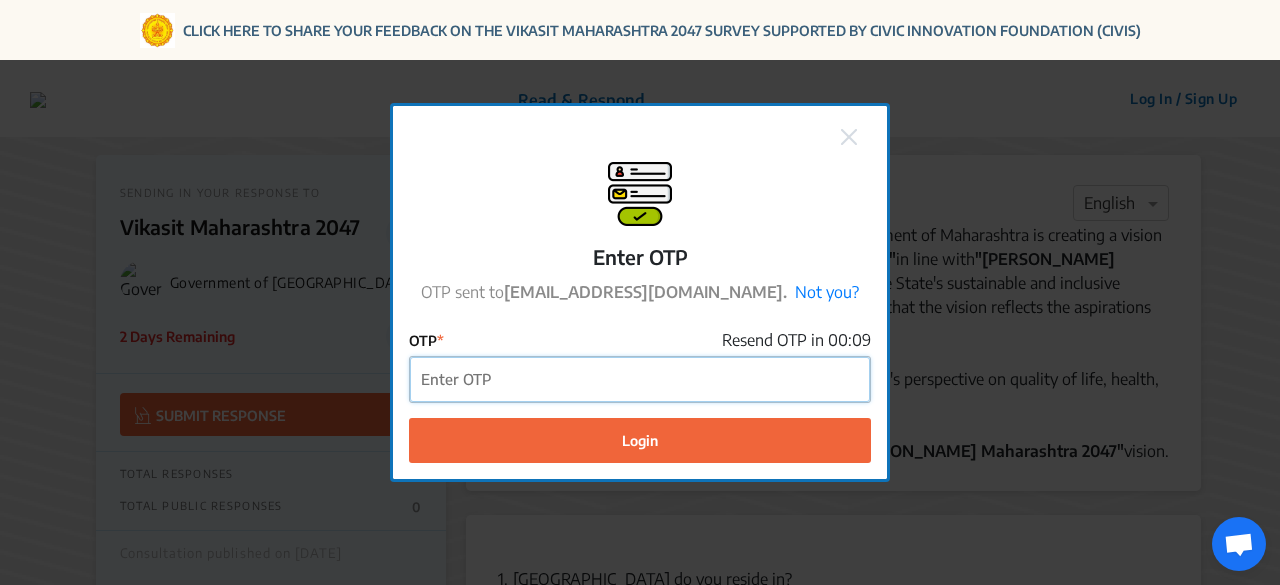 click on "OTP" at bounding box center (640, 379) 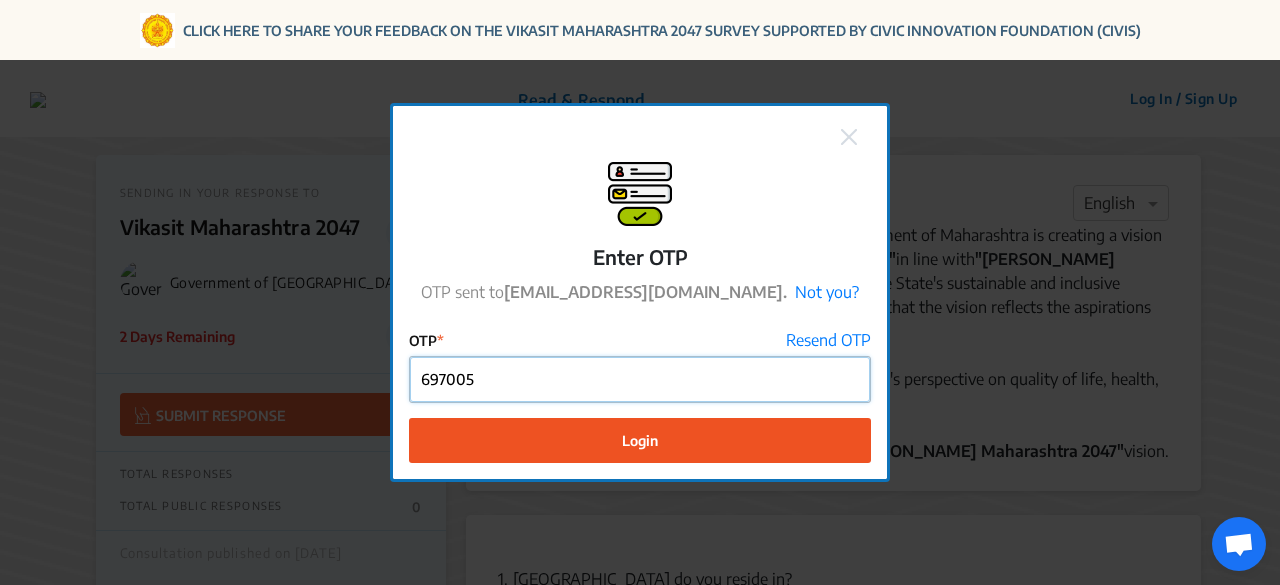 type on "697005" 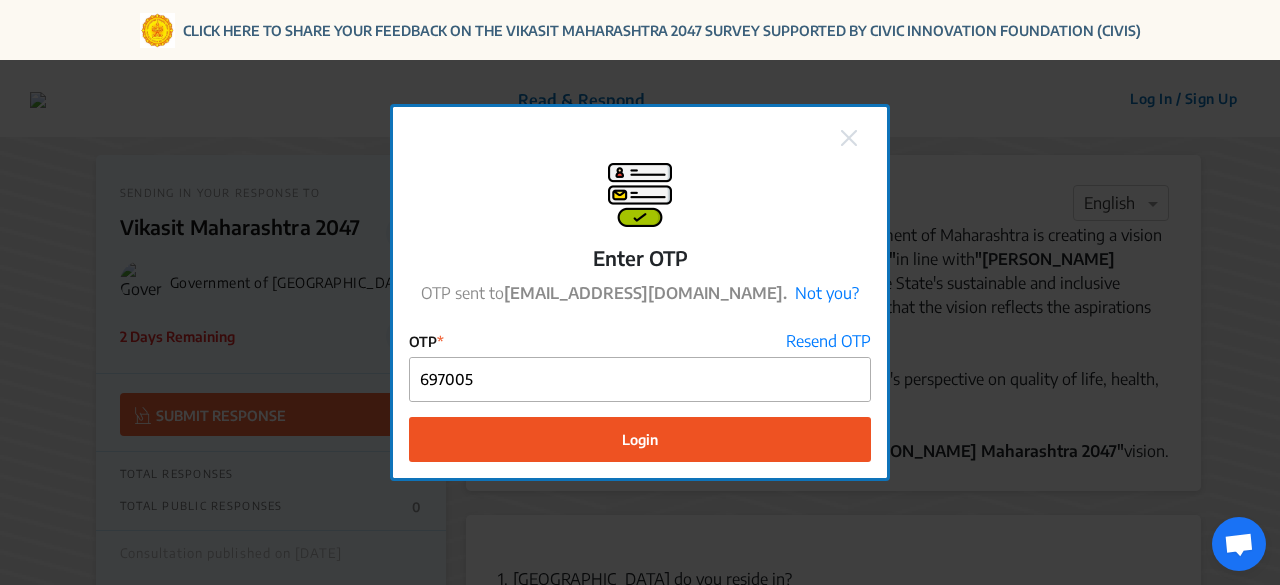 click on "Login" 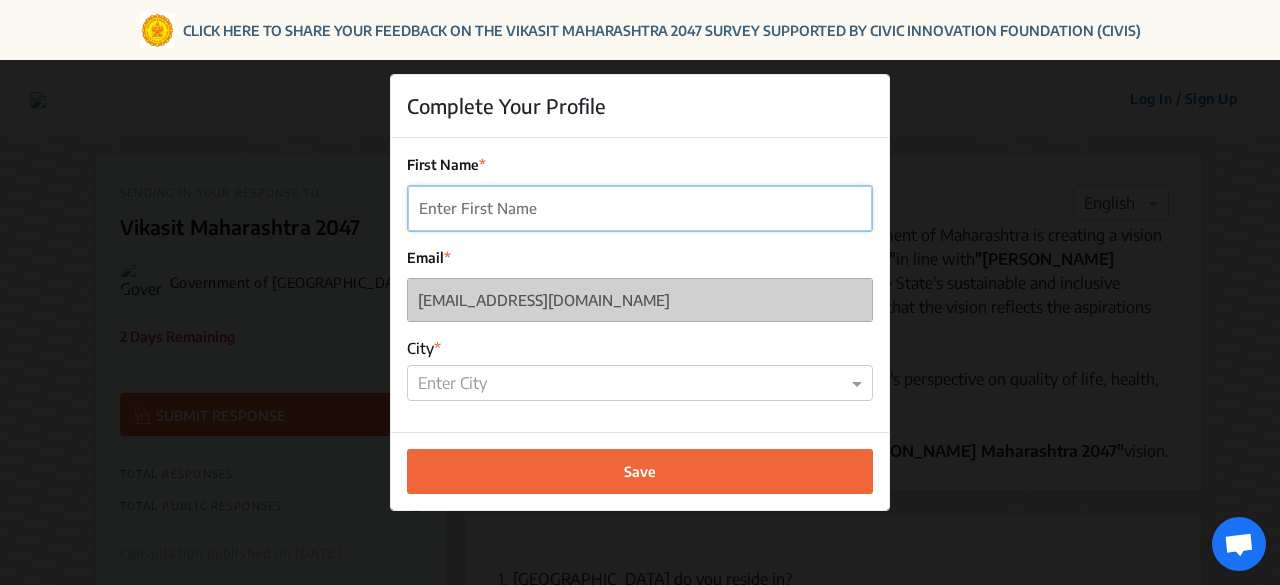 click on "First Name" at bounding box center (640, 208) 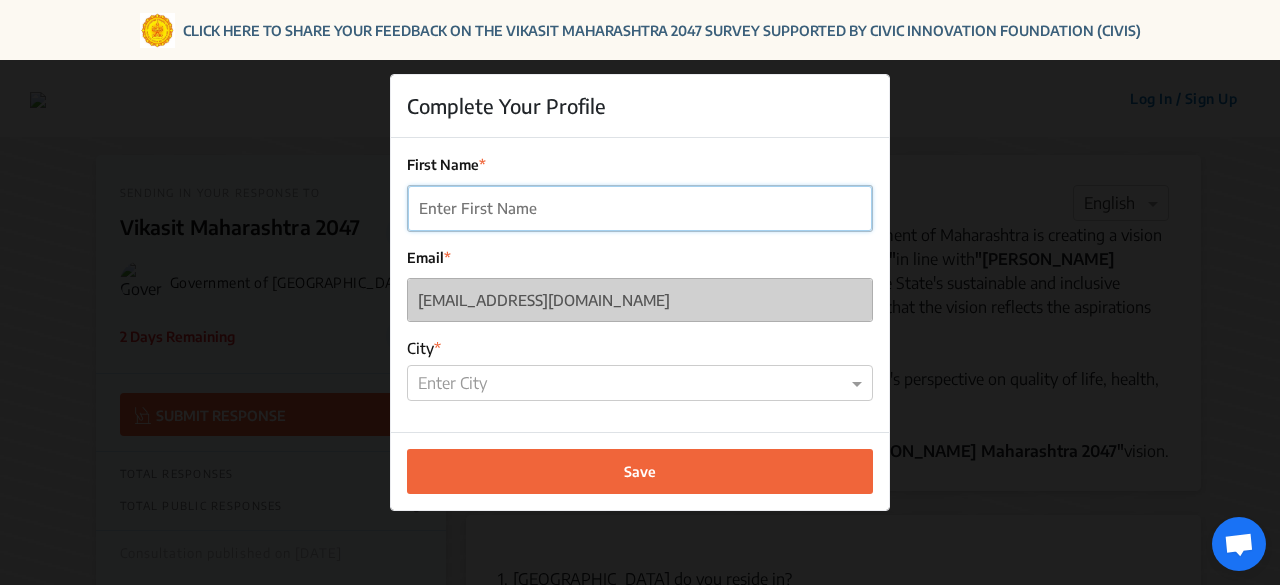 type on "Leena" 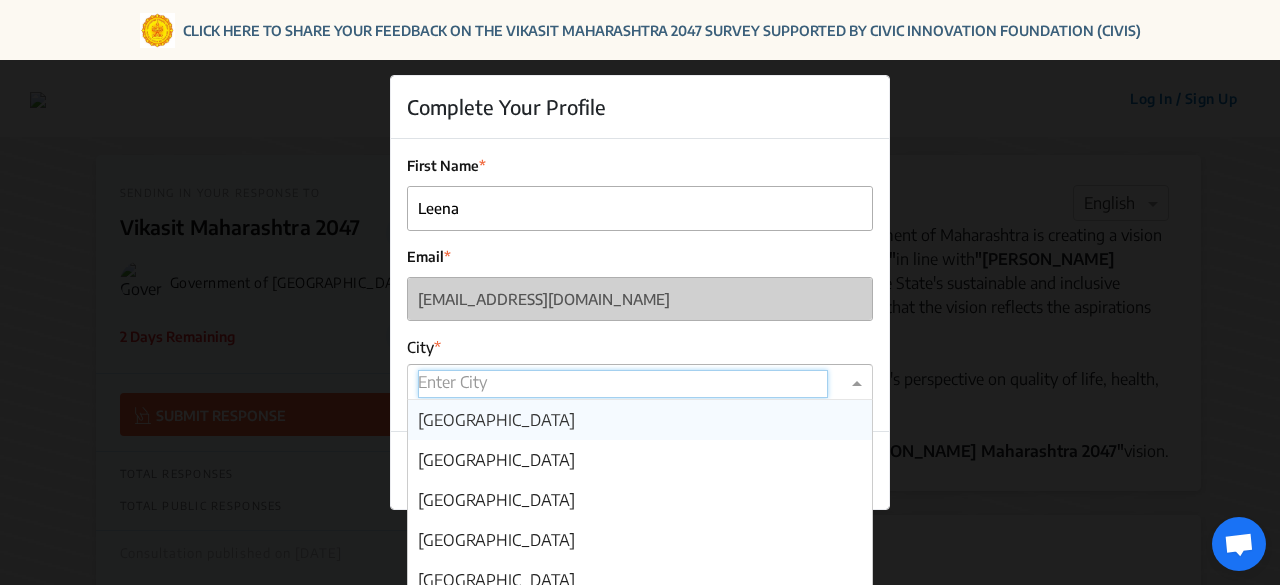 click at bounding box center (623, 384) 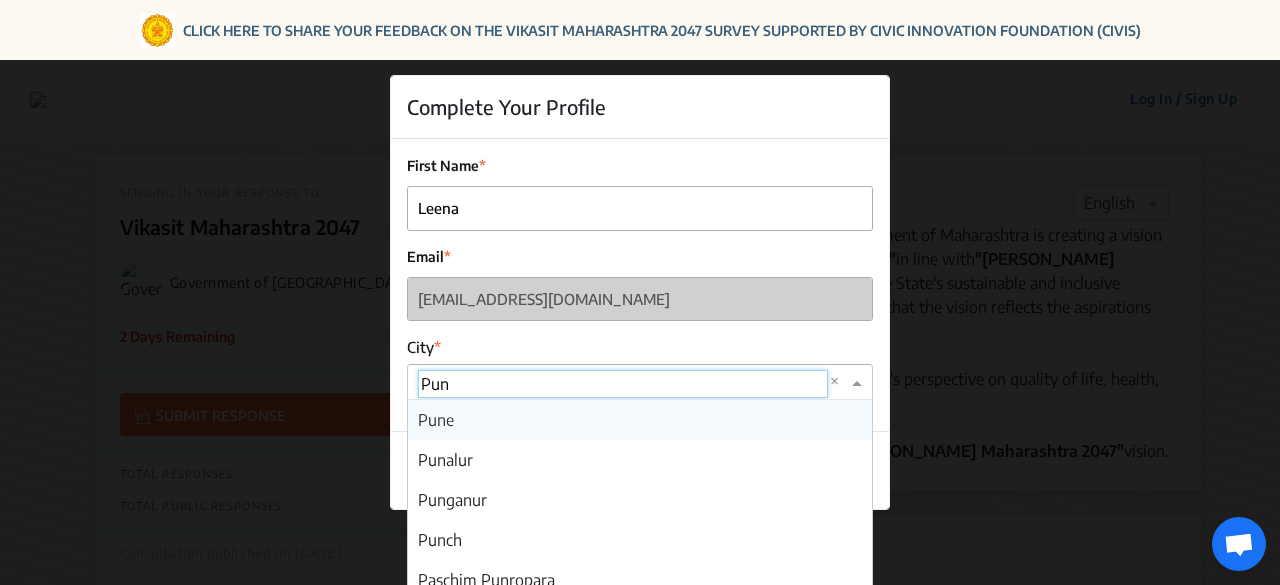 type on "Pune" 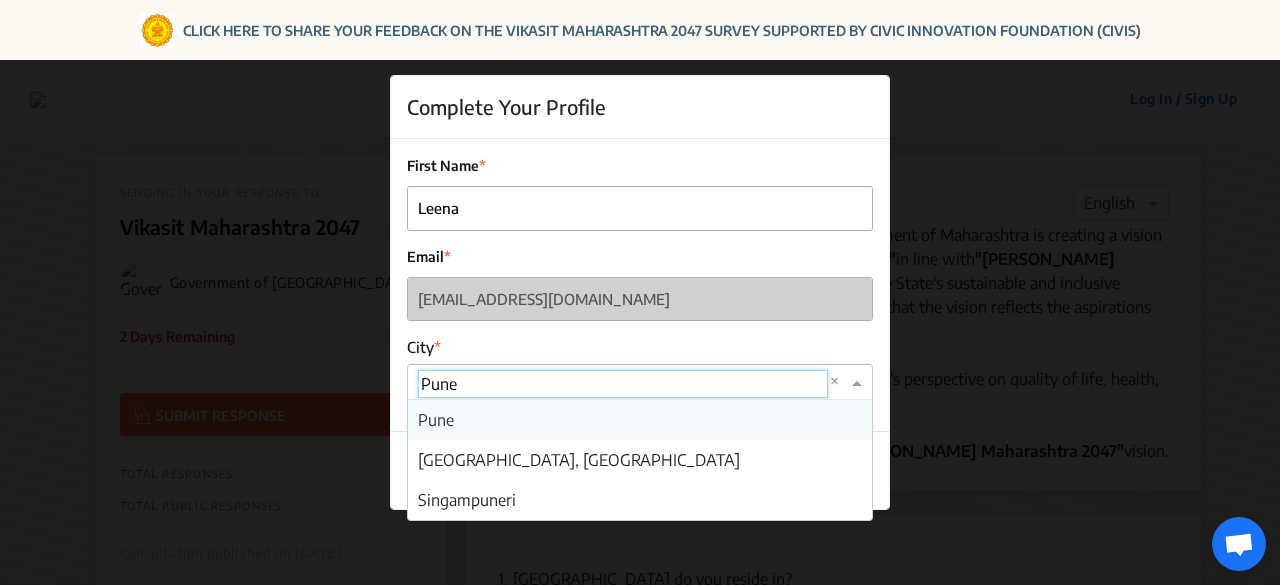 click on "Pune" at bounding box center (436, 420) 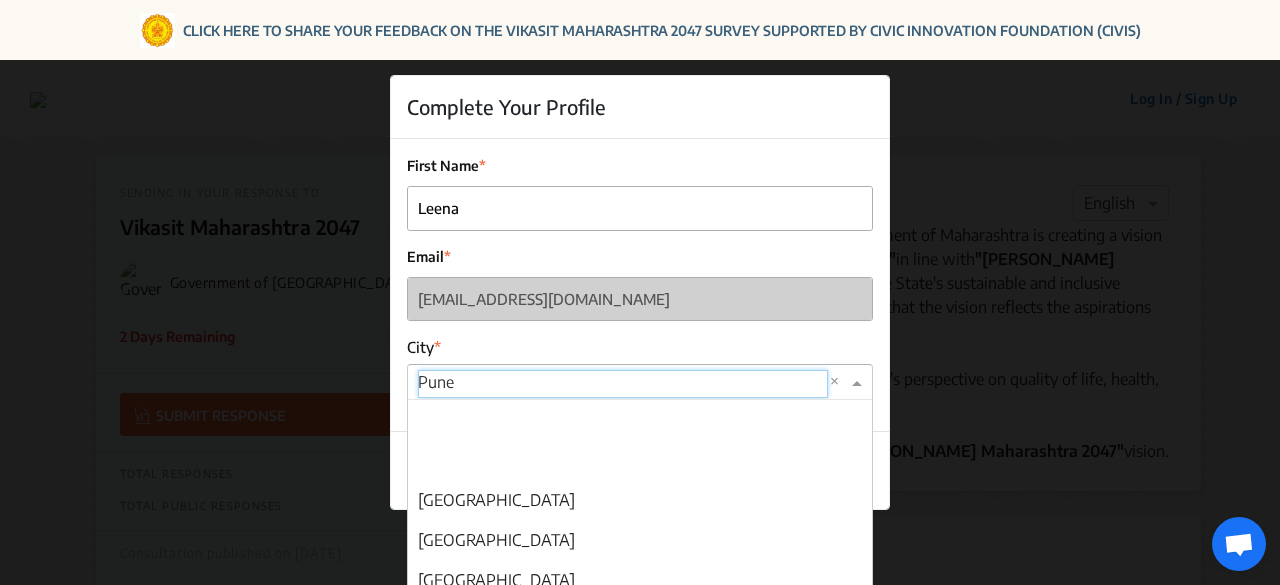 click at bounding box center [623, 384] 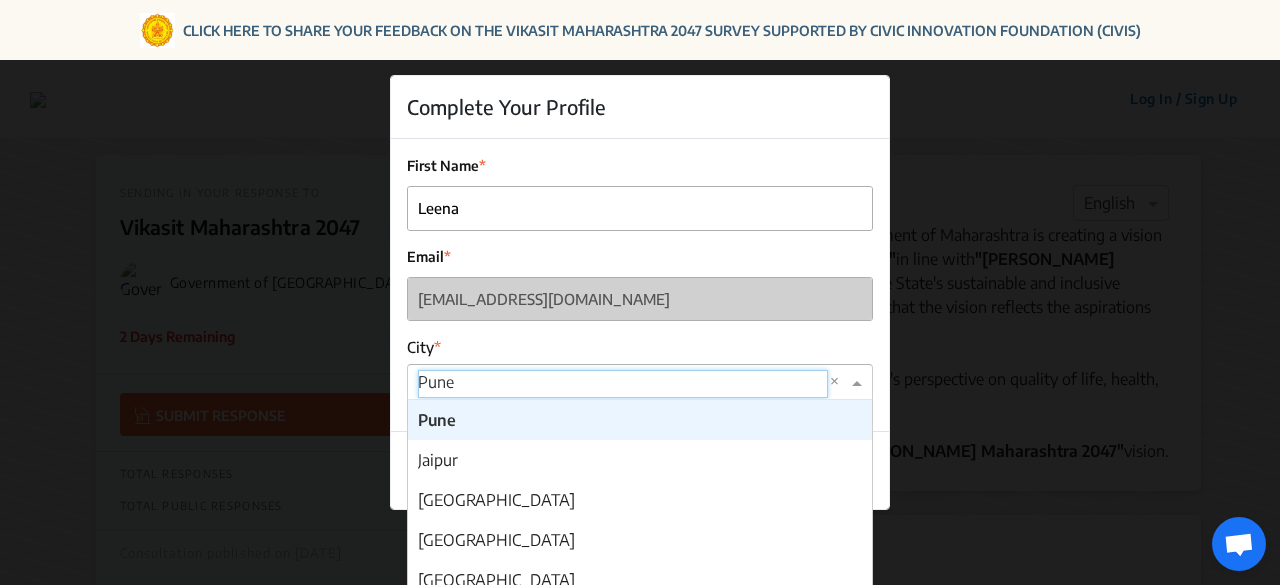 click at bounding box center (623, 384) 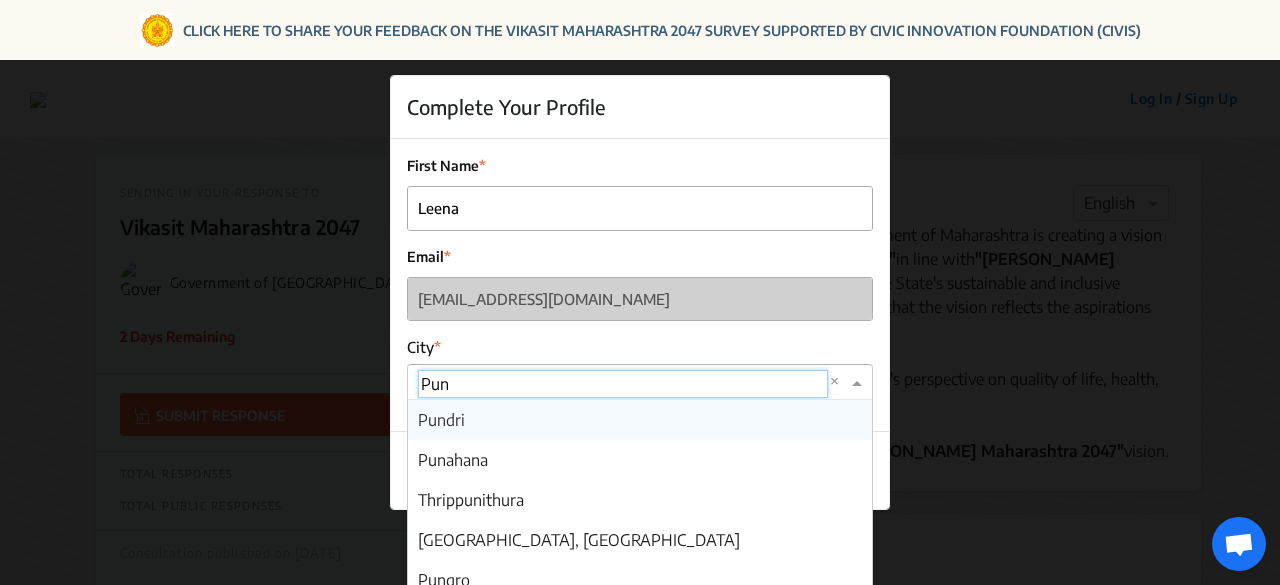 type on "Pune" 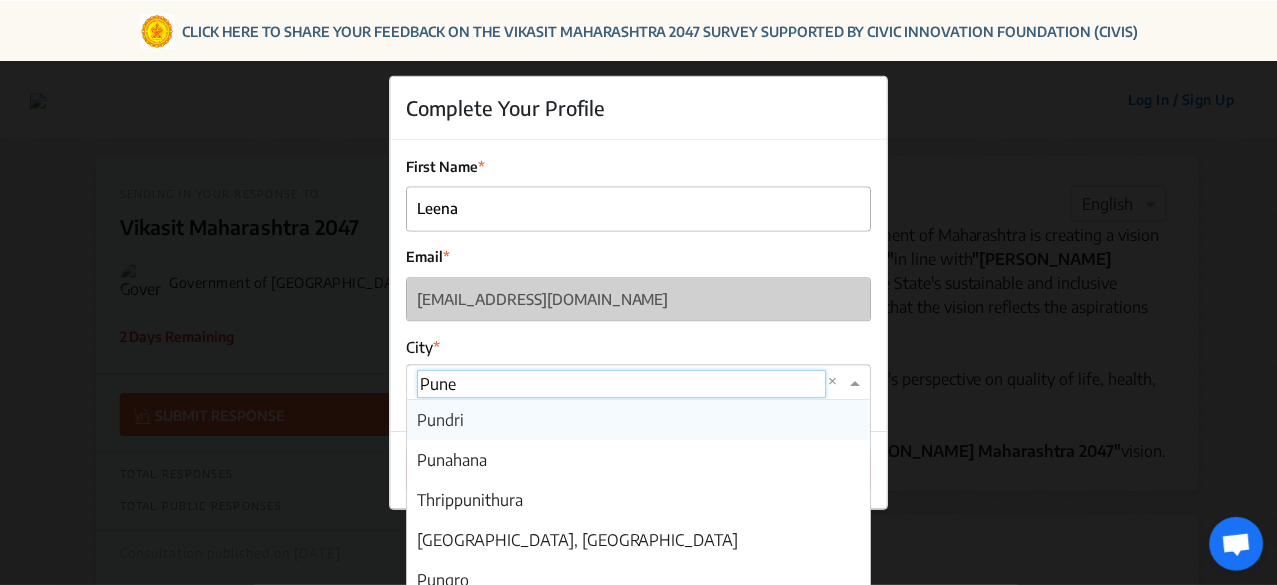 scroll, scrollTop: 0, scrollLeft: 0, axis: both 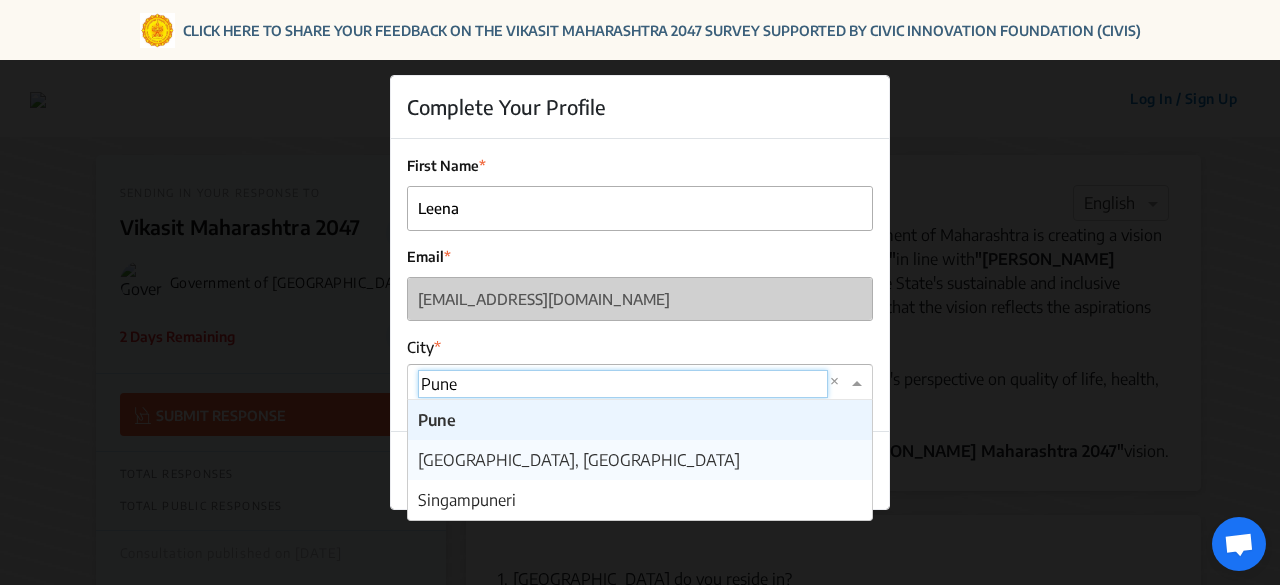 click on "[GEOGRAPHIC_DATA], [GEOGRAPHIC_DATA]" at bounding box center [579, 460] 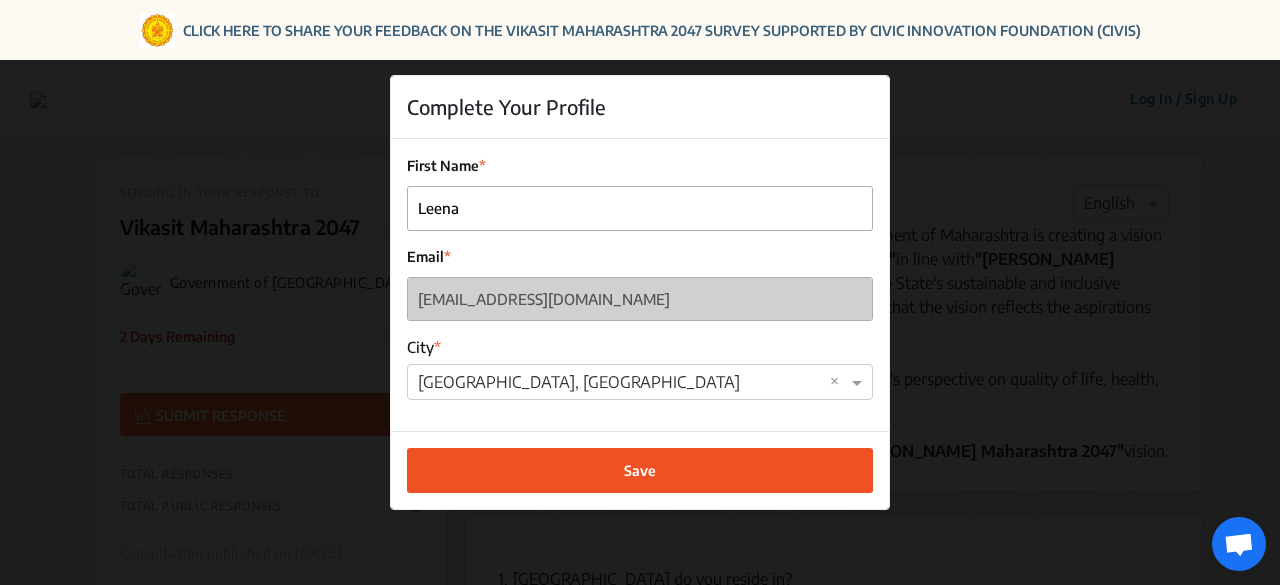 click on "Save" 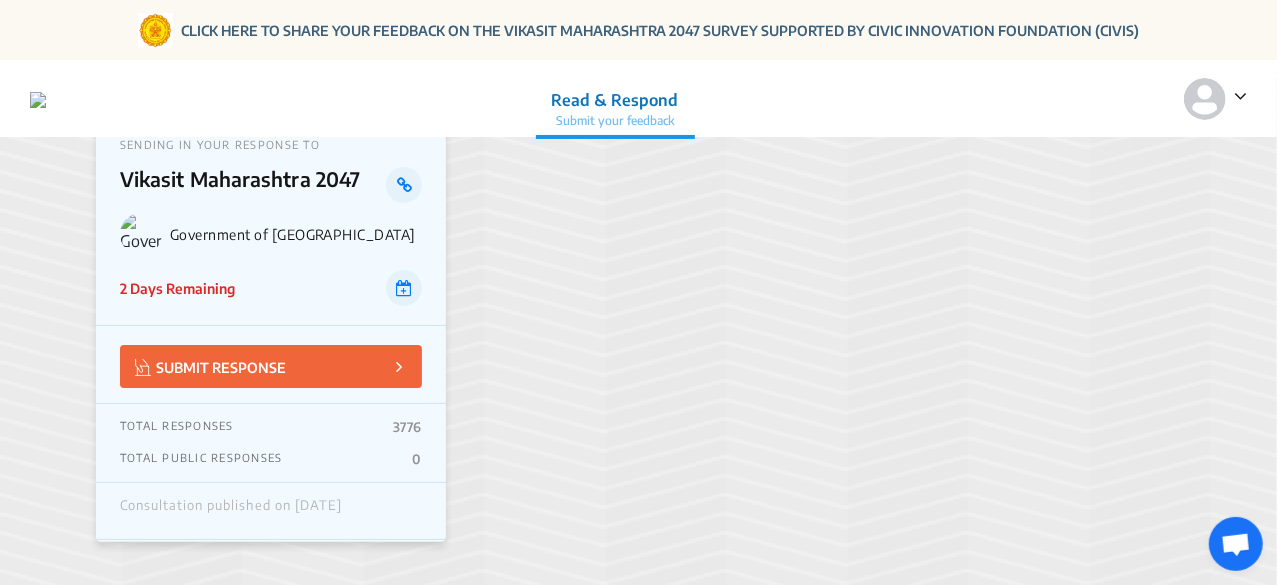 scroll, scrollTop: 52, scrollLeft: 0, axis: vertical 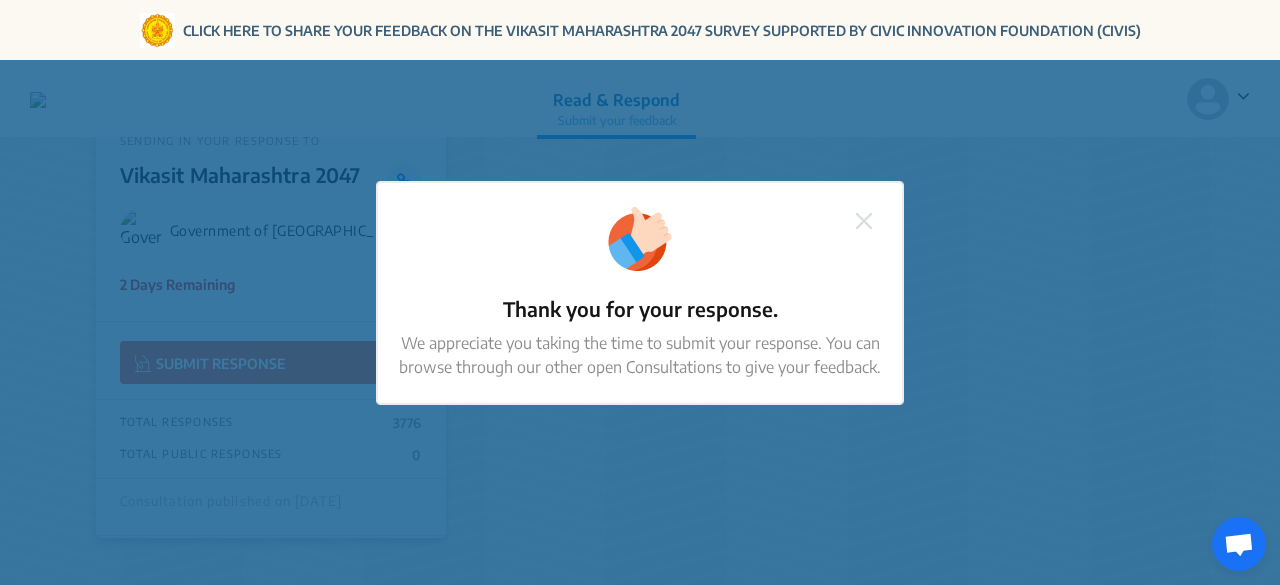 click 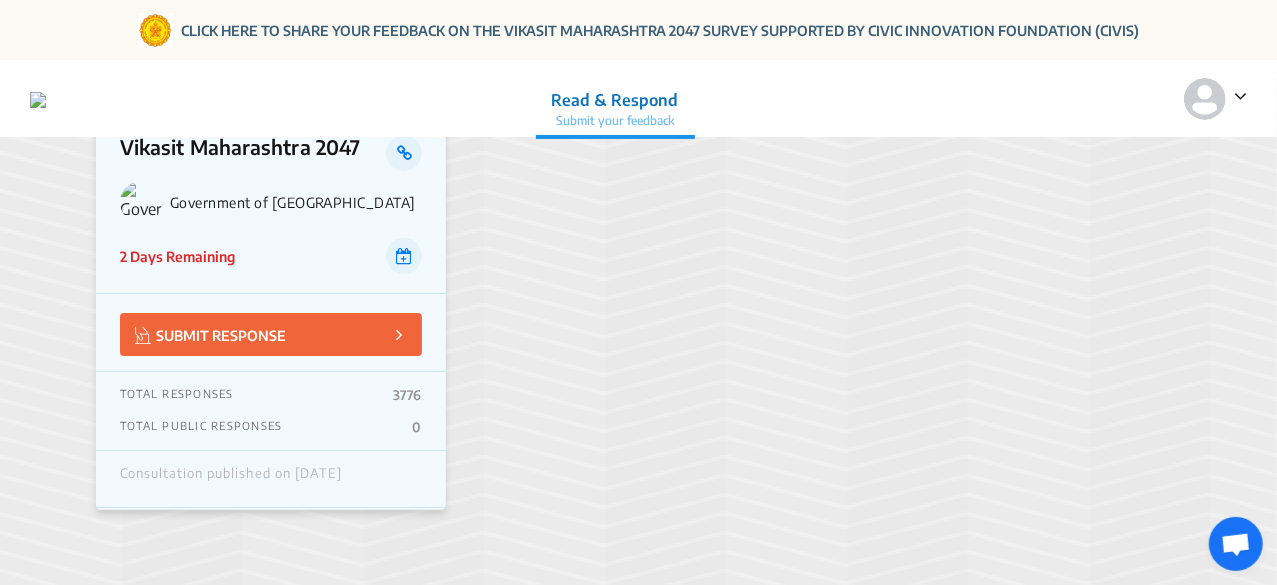 scroll, scrollTop: 0, scrollLeft: 0, axis: both 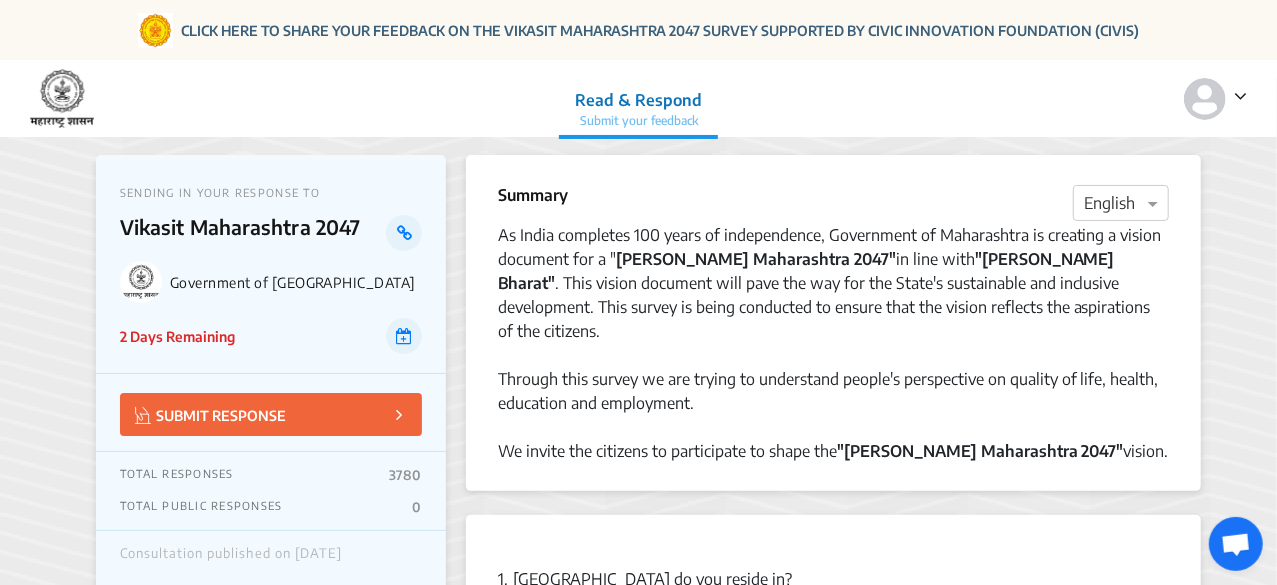 click on "SUBMIT RESPONSE" 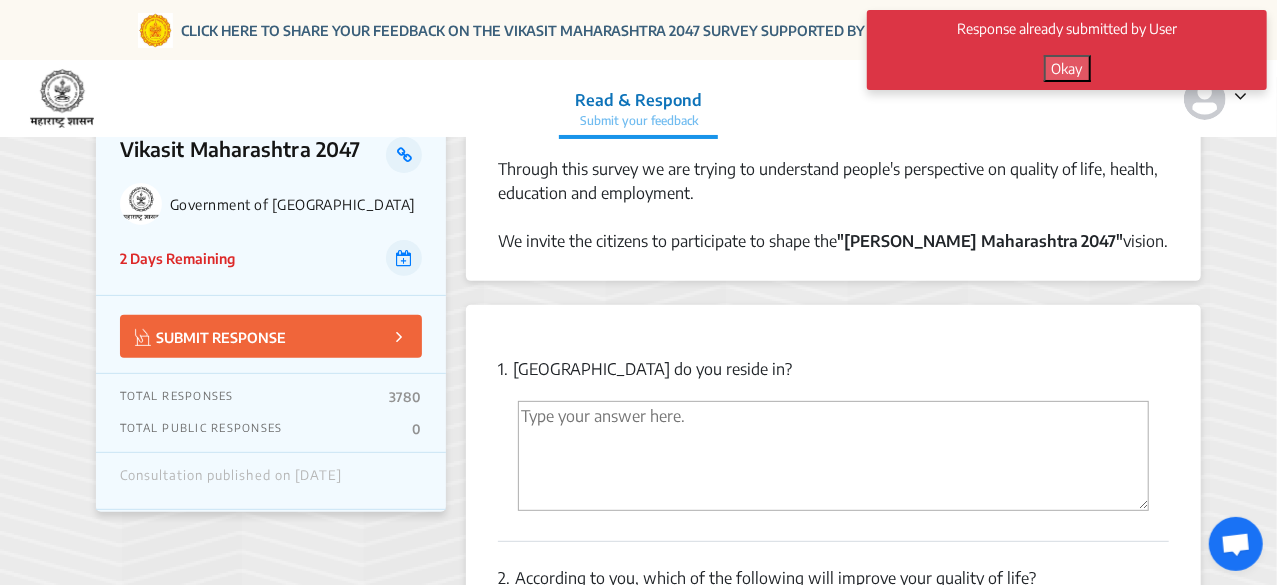 scroll, scrollTop: 211, scrollLeft: 0, axis: vertical 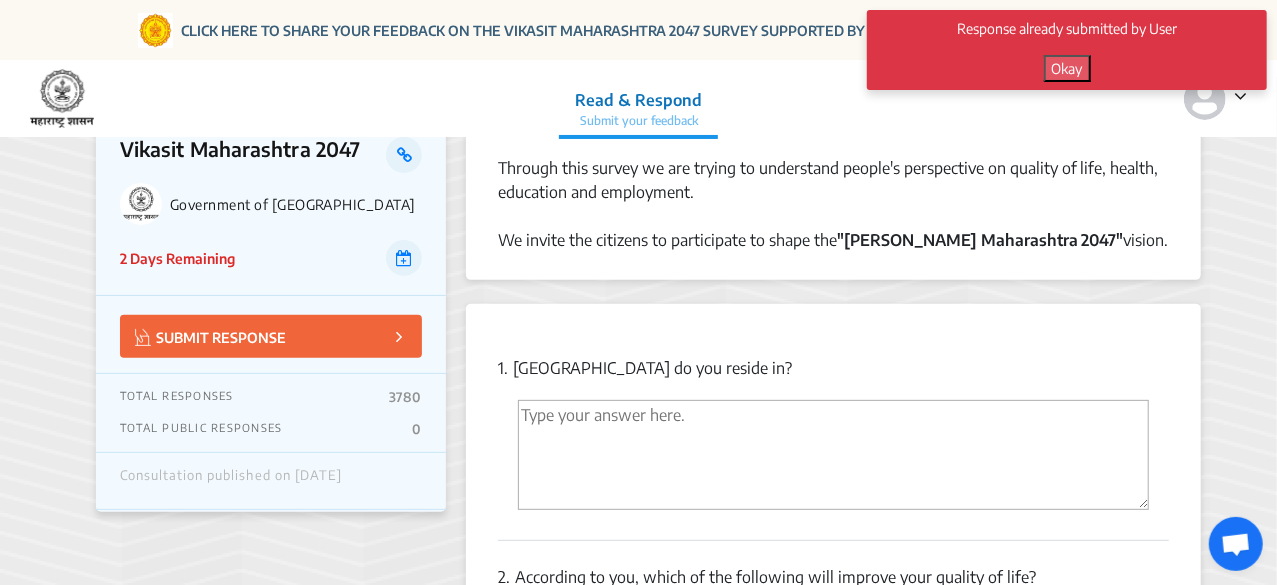 click at bounding box center (833, 455) 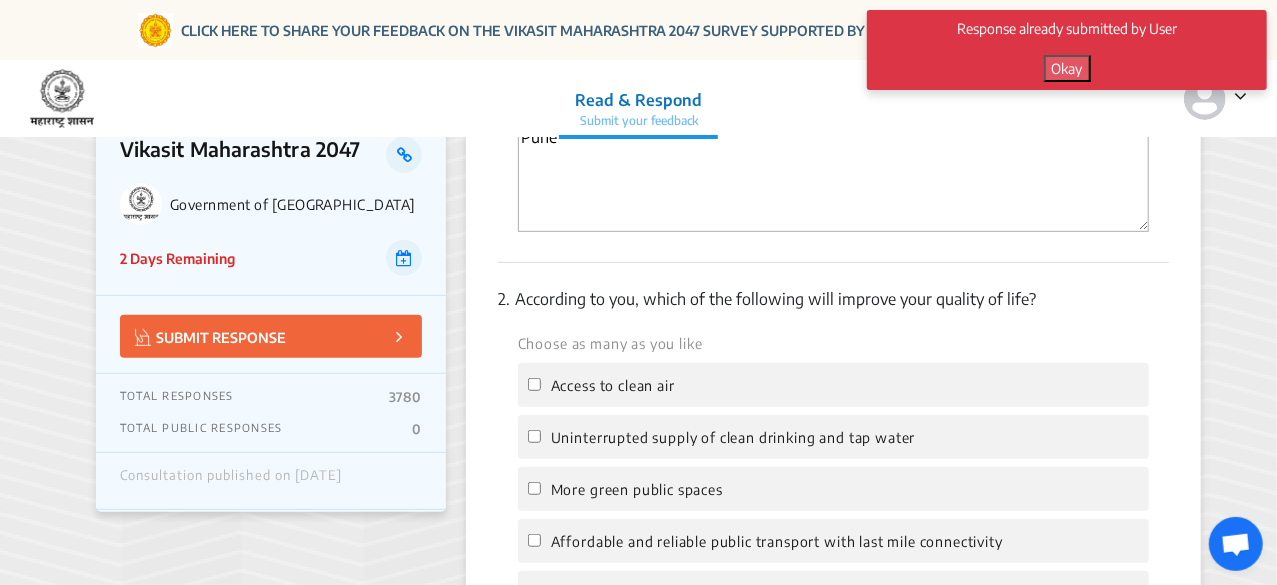scroll, scrollTop: 491, scrollLeft: 0, axis: vertical 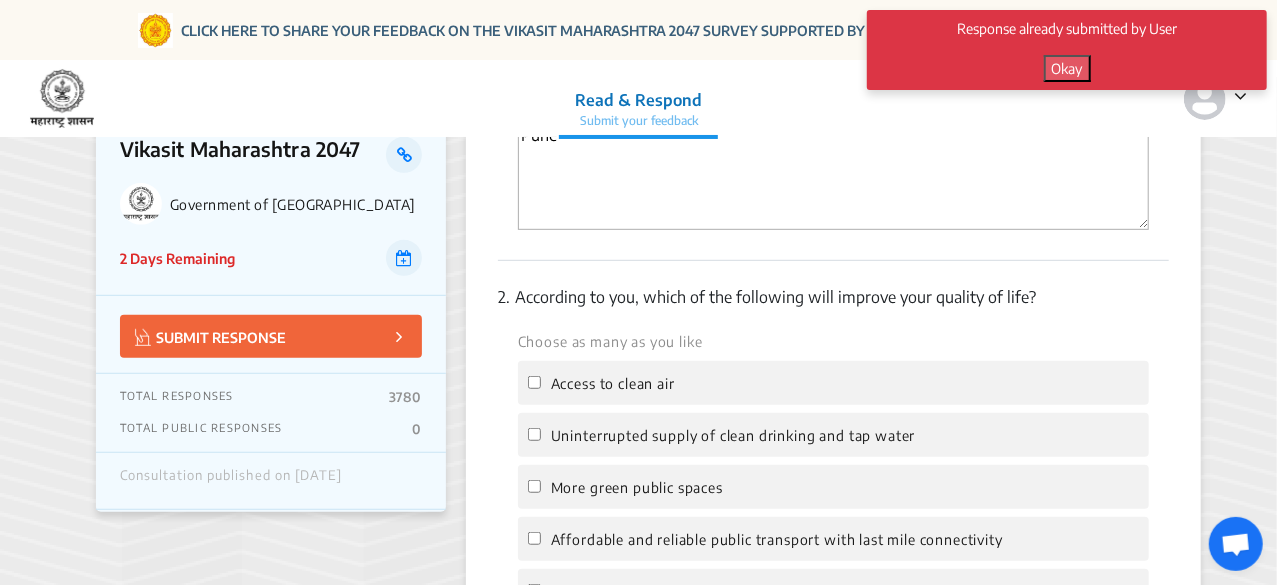 type on "Pune" 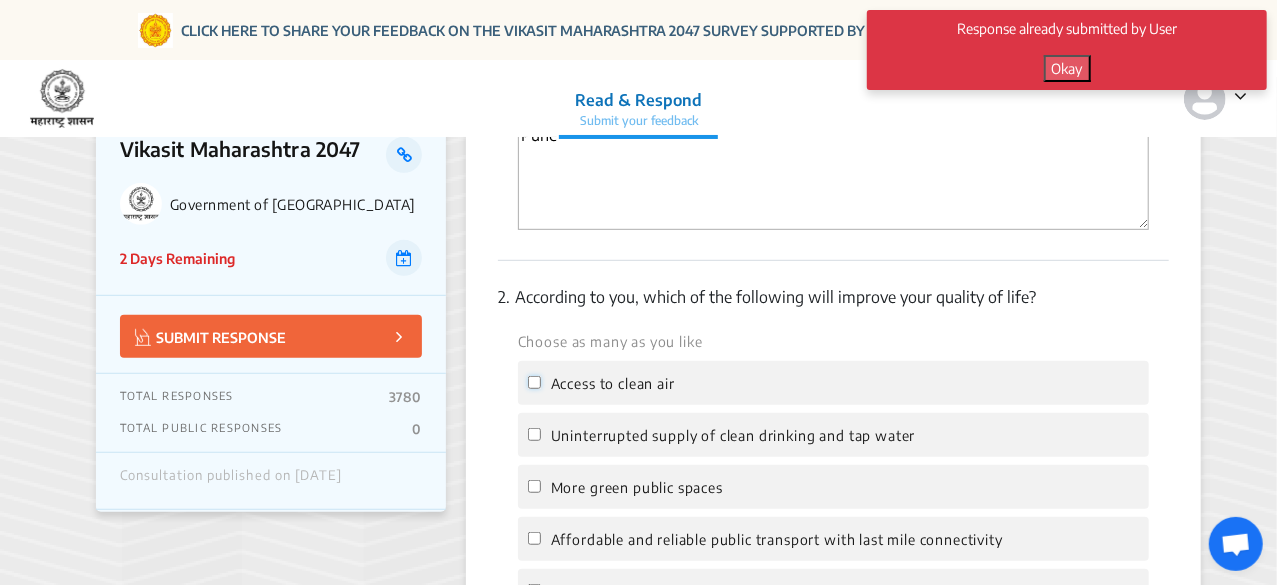 click on "Access to clean air" 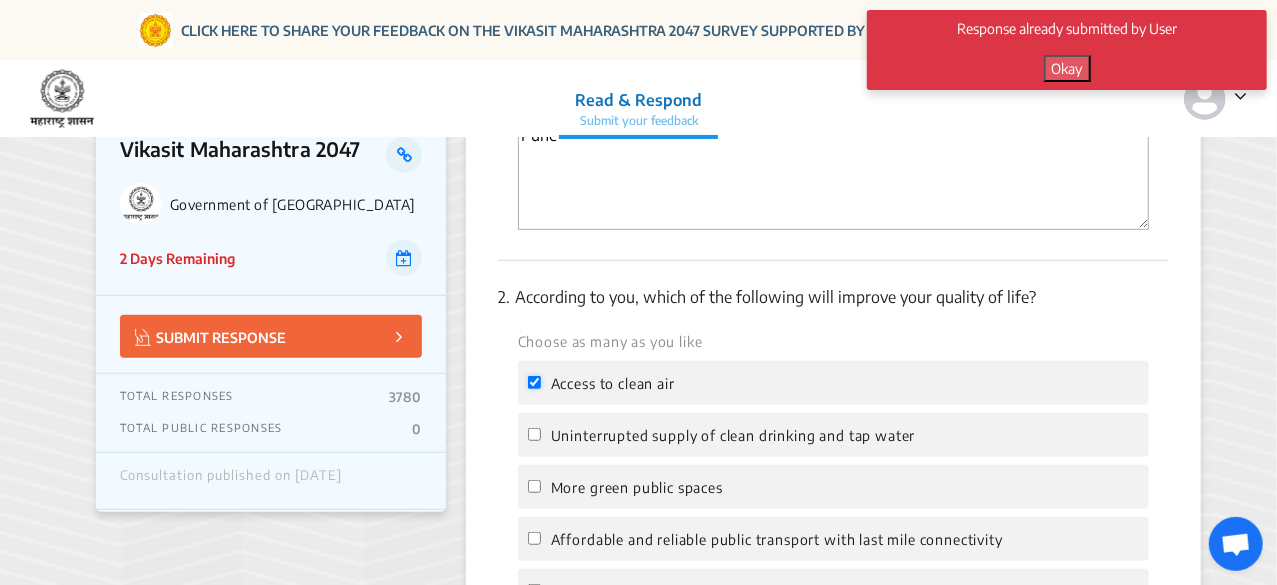 checkbox on "true" 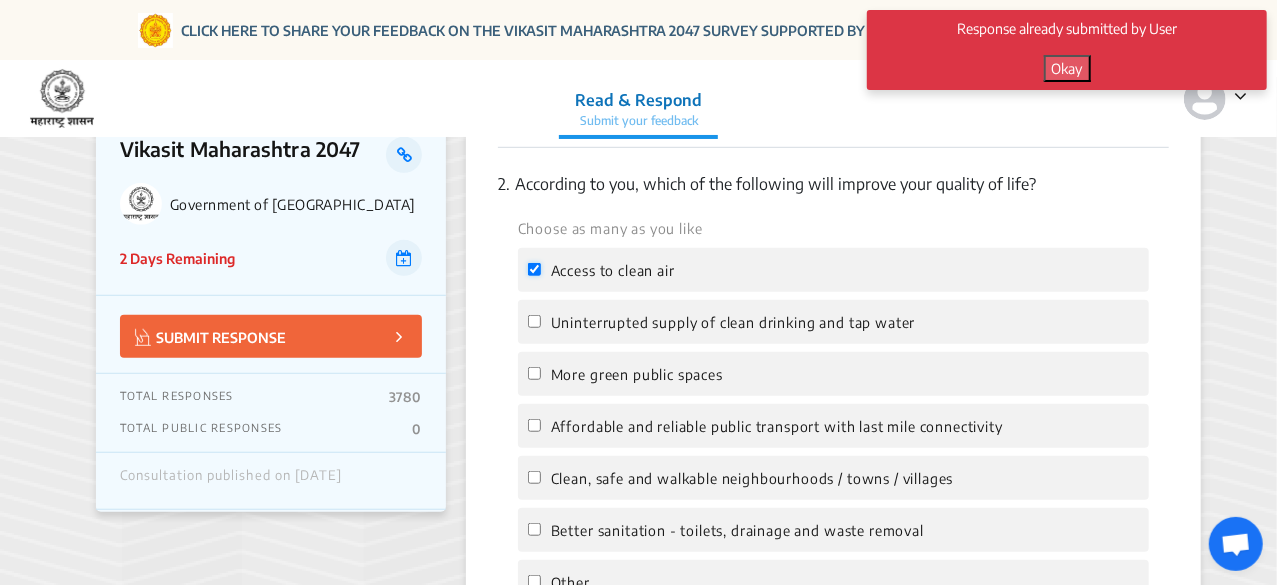 scroll, scrollTop: 605, scrollLeft: 0, axis: vertical 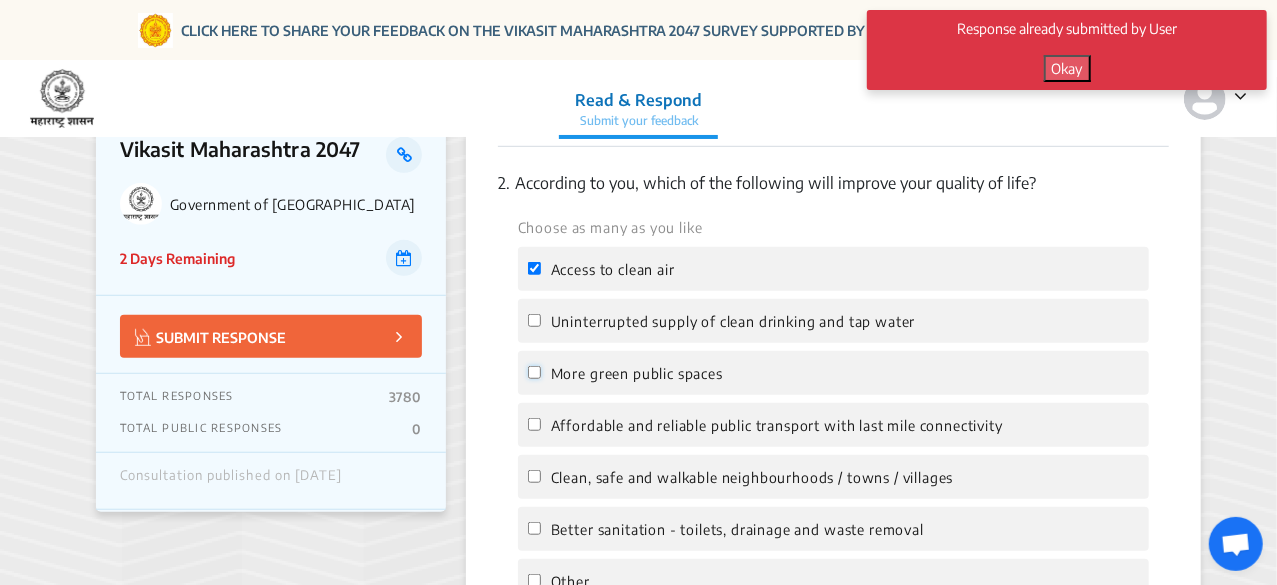 click on "More green public spaces" 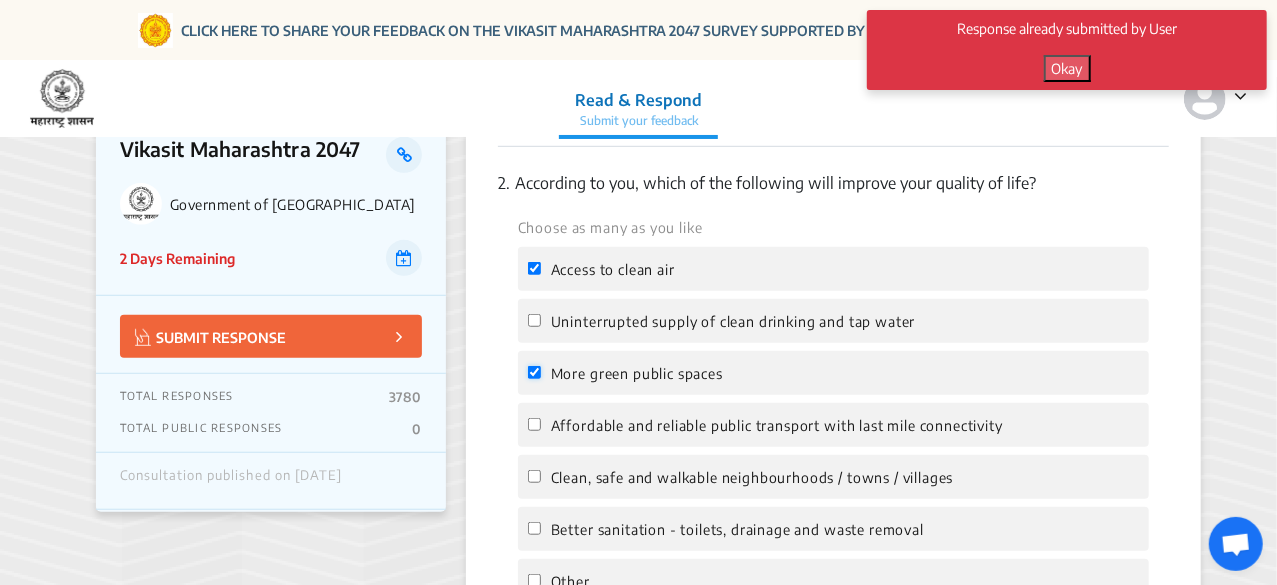 checkbox on "true" 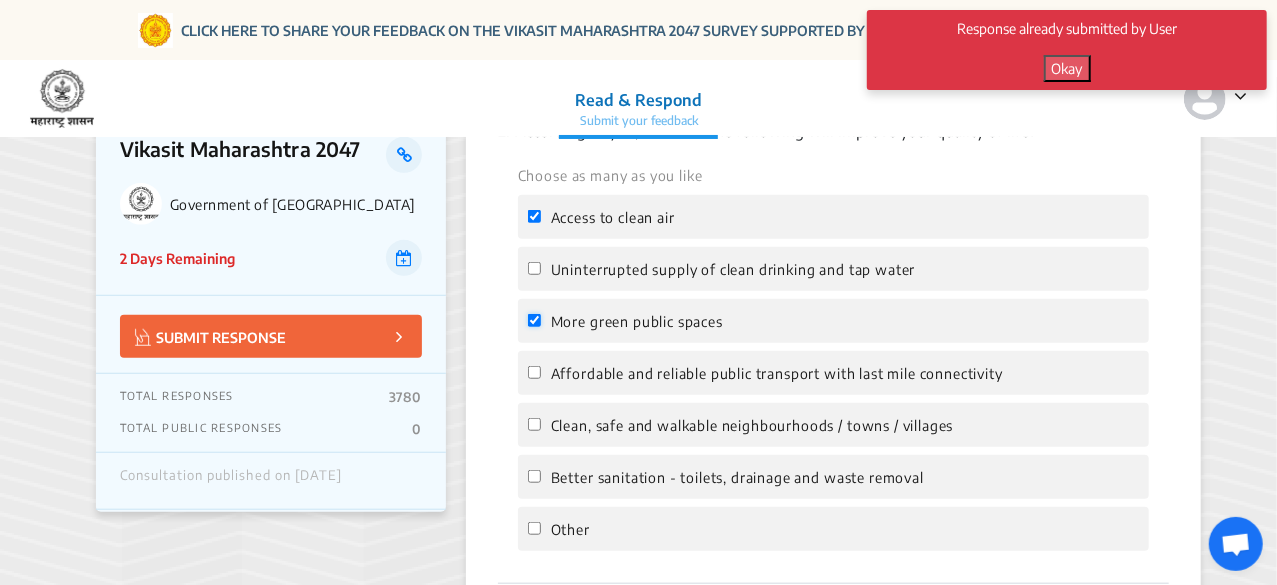 scroll, scrollTop: 661, scrollLeft: 0, axis: vertical 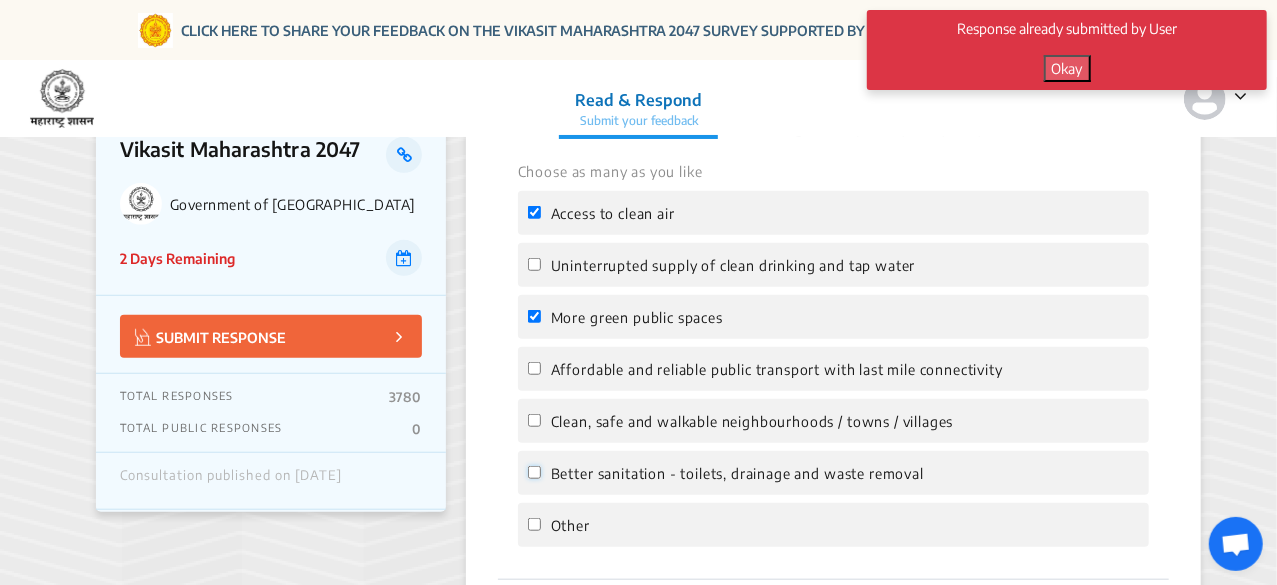 click on "Better sanitation - toilets, drainage and waste removal" 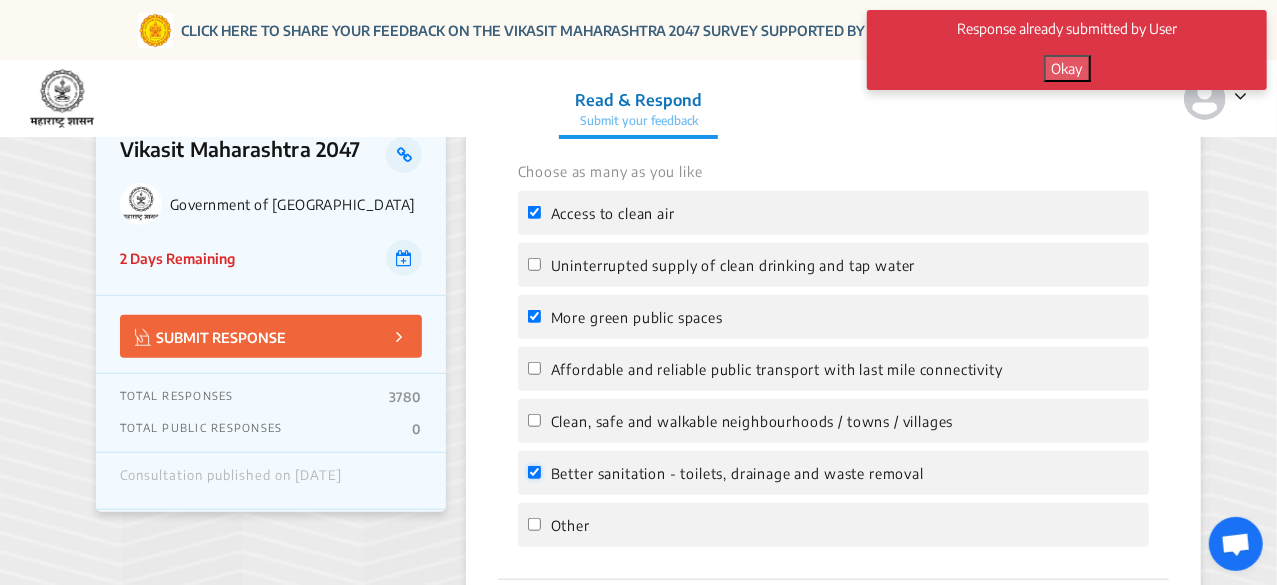 checkbox on "true" 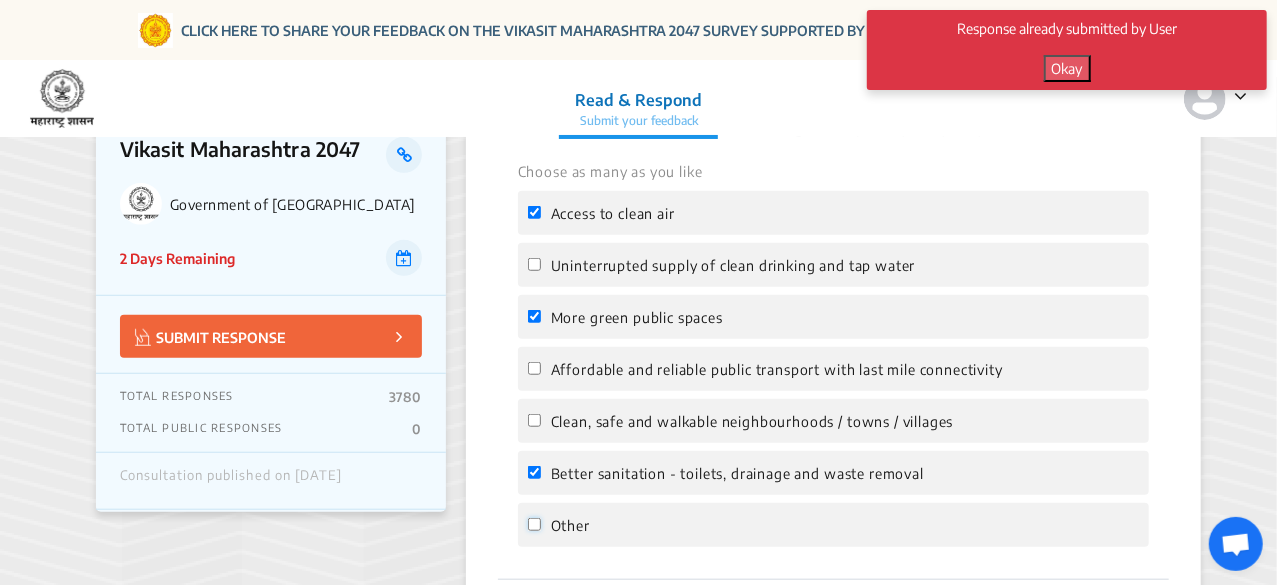 click on "Other" 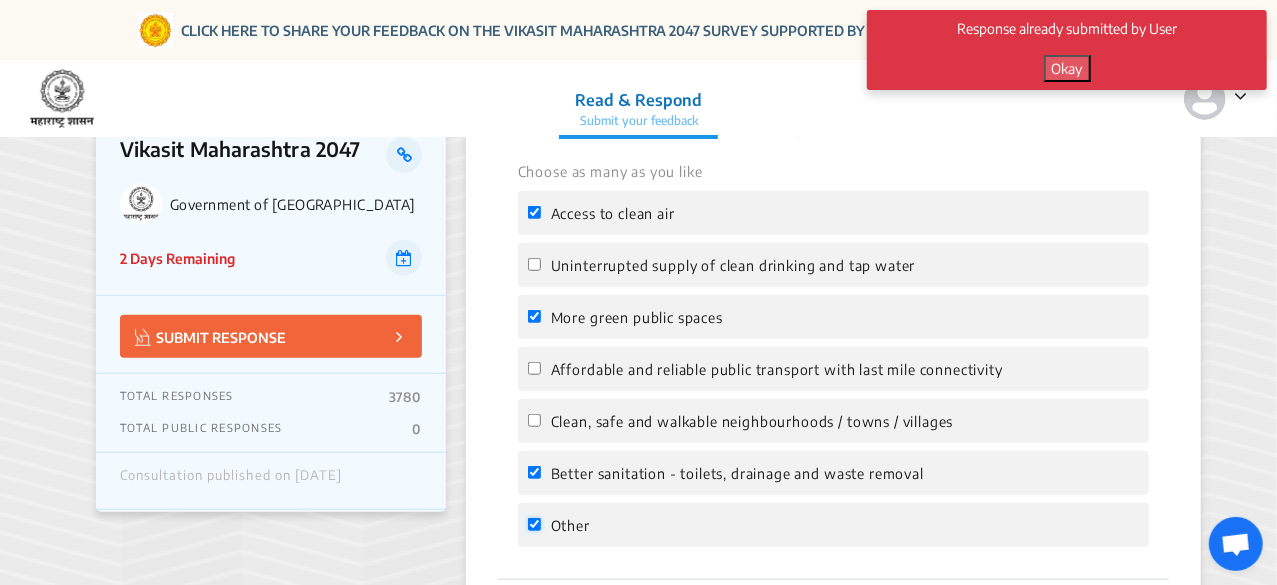 checkbox on "true" 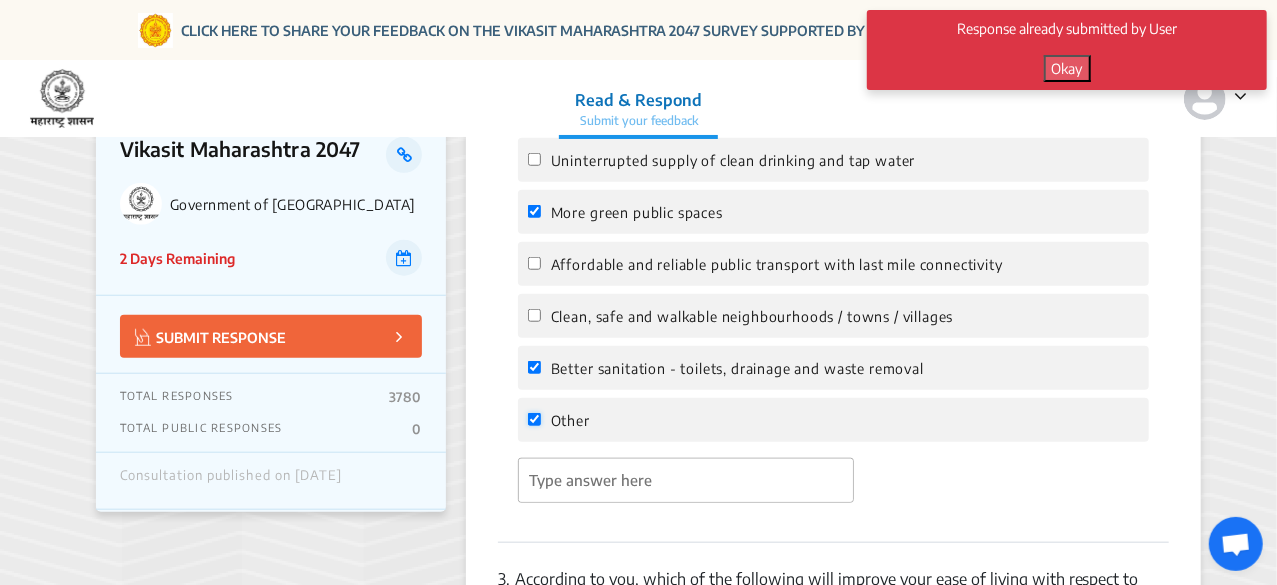 scroll, scrollTop: 767, scrollLeft: 0, axis: vertical 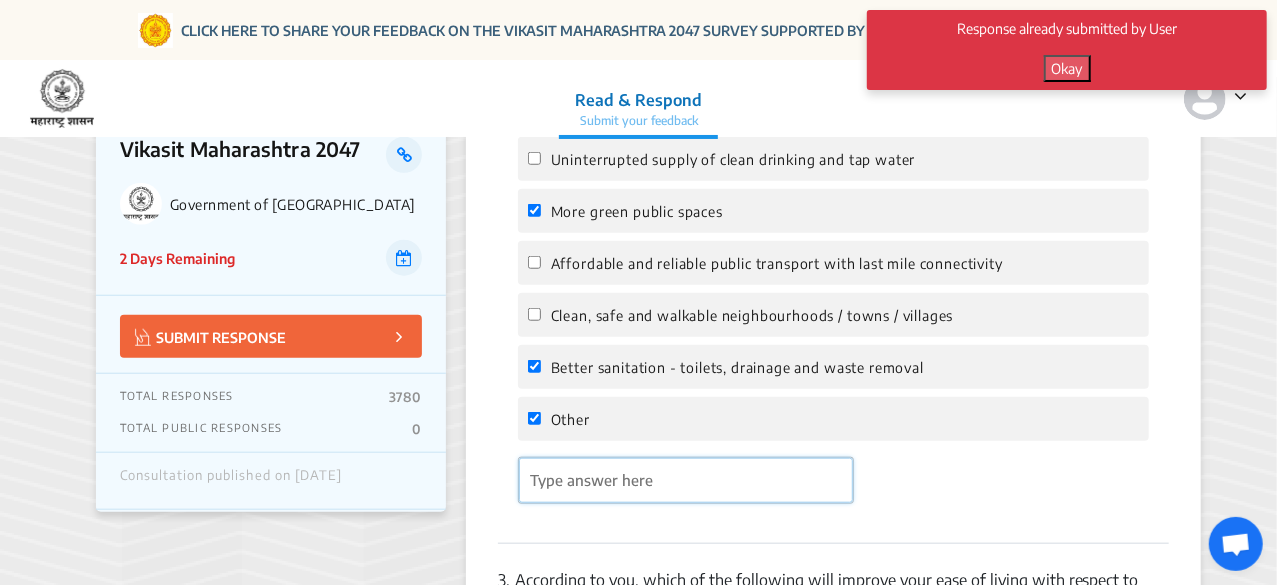 click 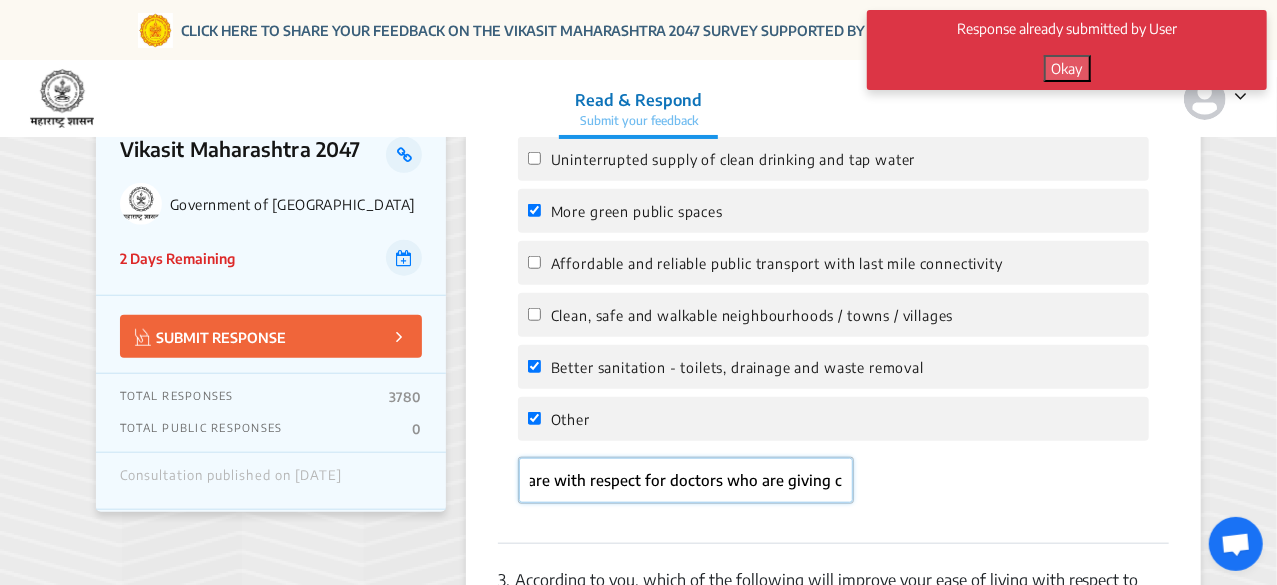 scroll, scrollTop: 0, scrollLeft: 228, axis: horizontal 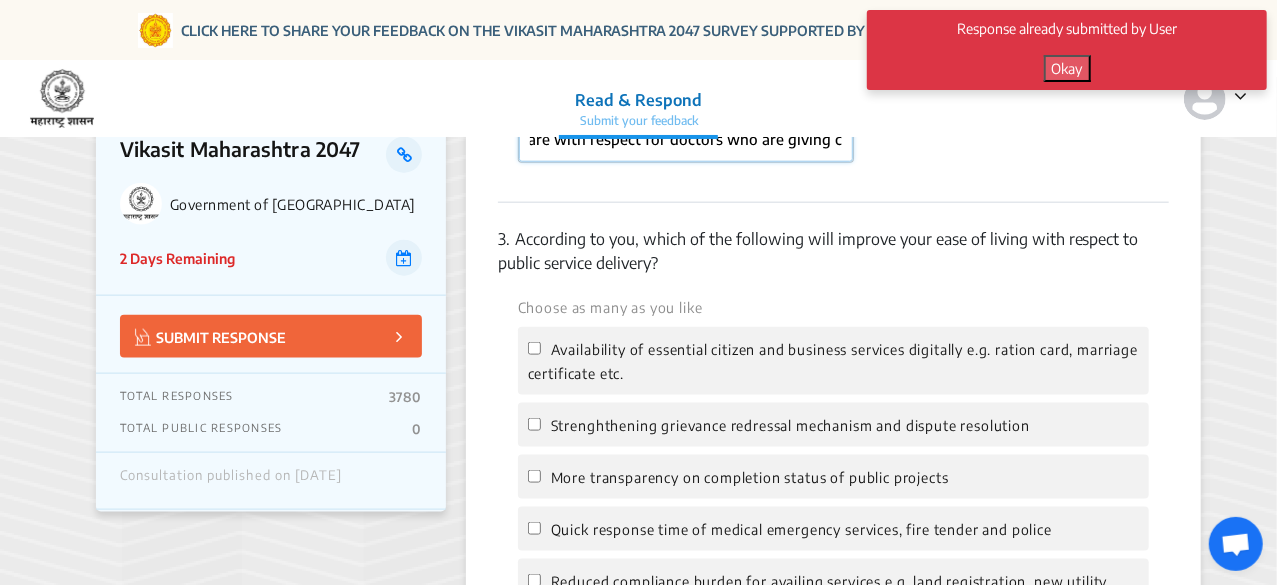 type on "Accecible and affordable healthcare with respect for doctors who are giving care" 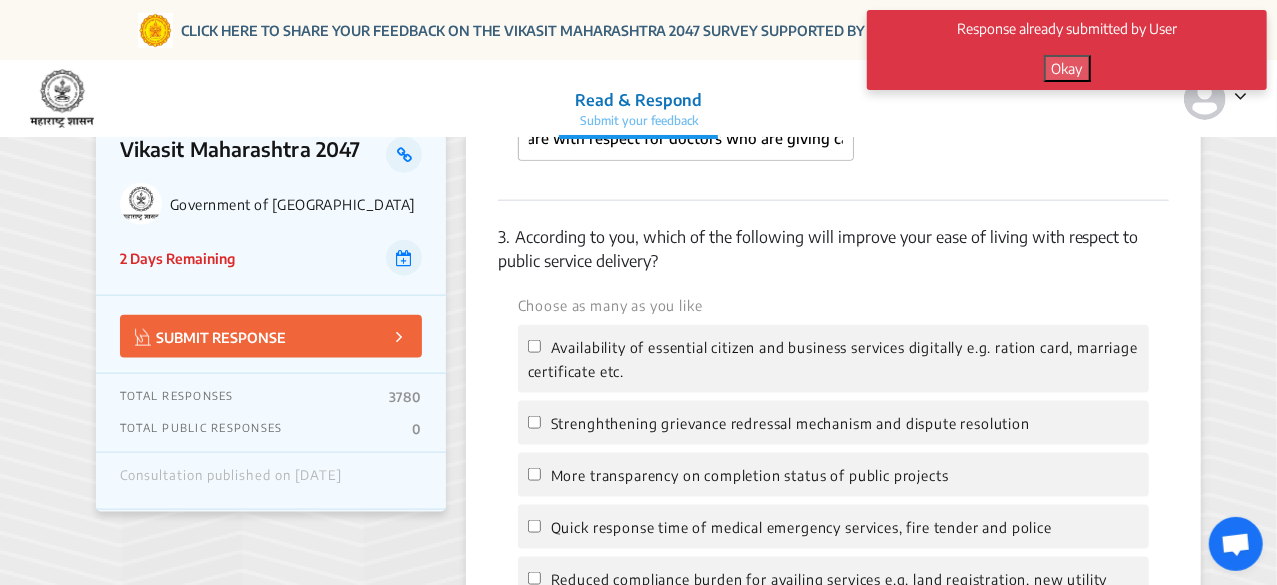 scroll, scrollTop: 0, scrollLeft: 0, axis: both 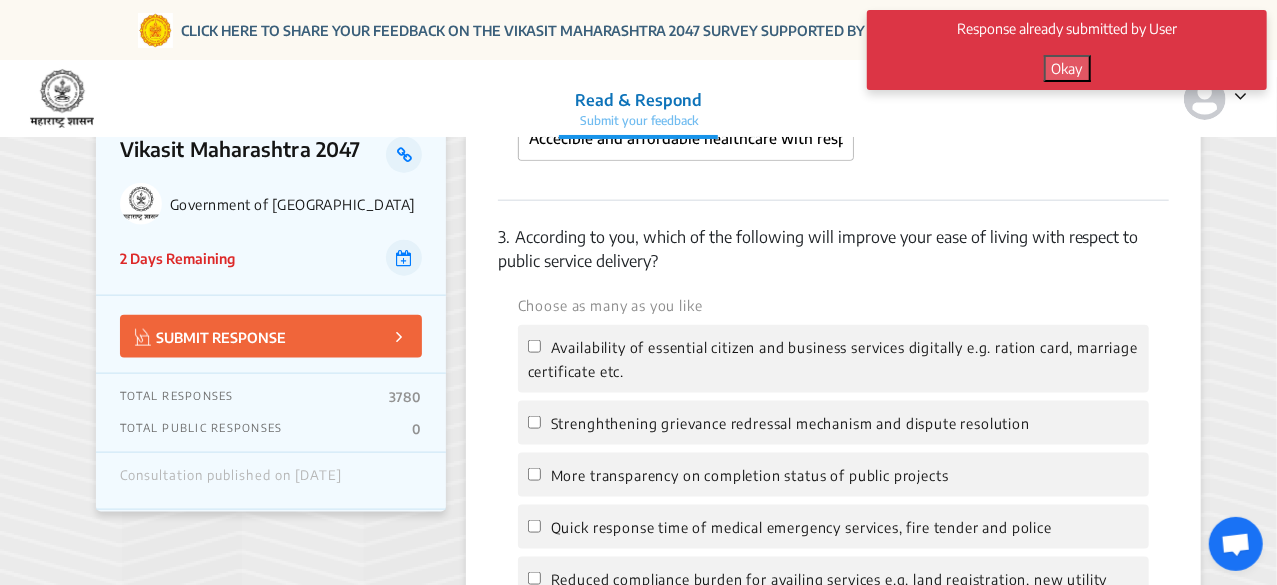 click on "Okay" 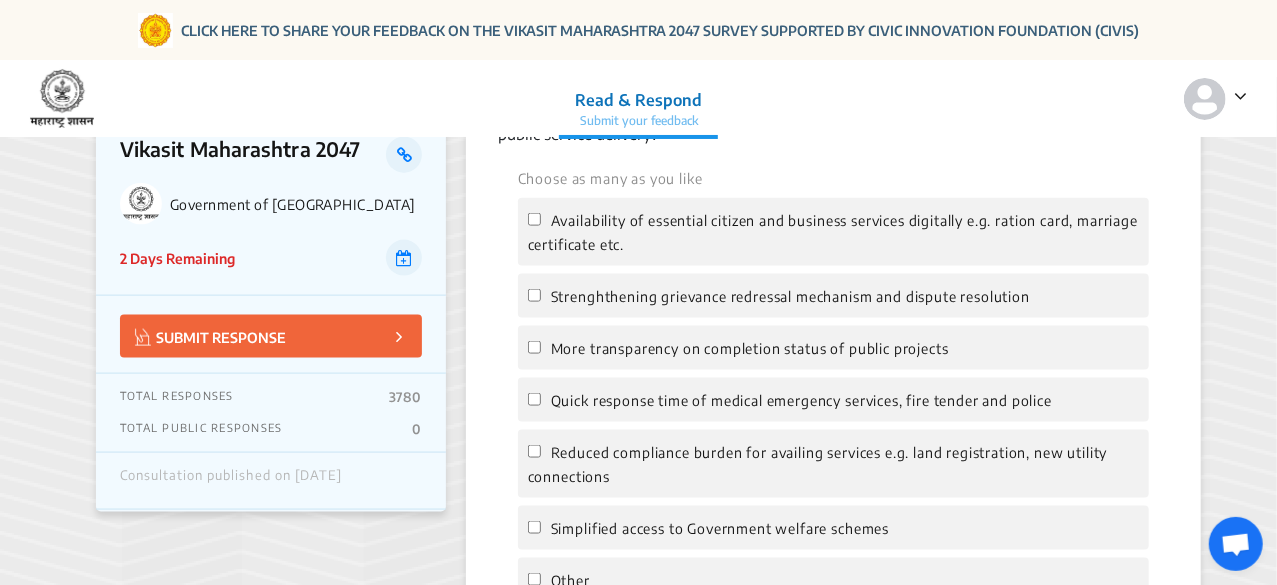scroll, scrollTop: 1236, scrollLeft: 0, axis: vertical 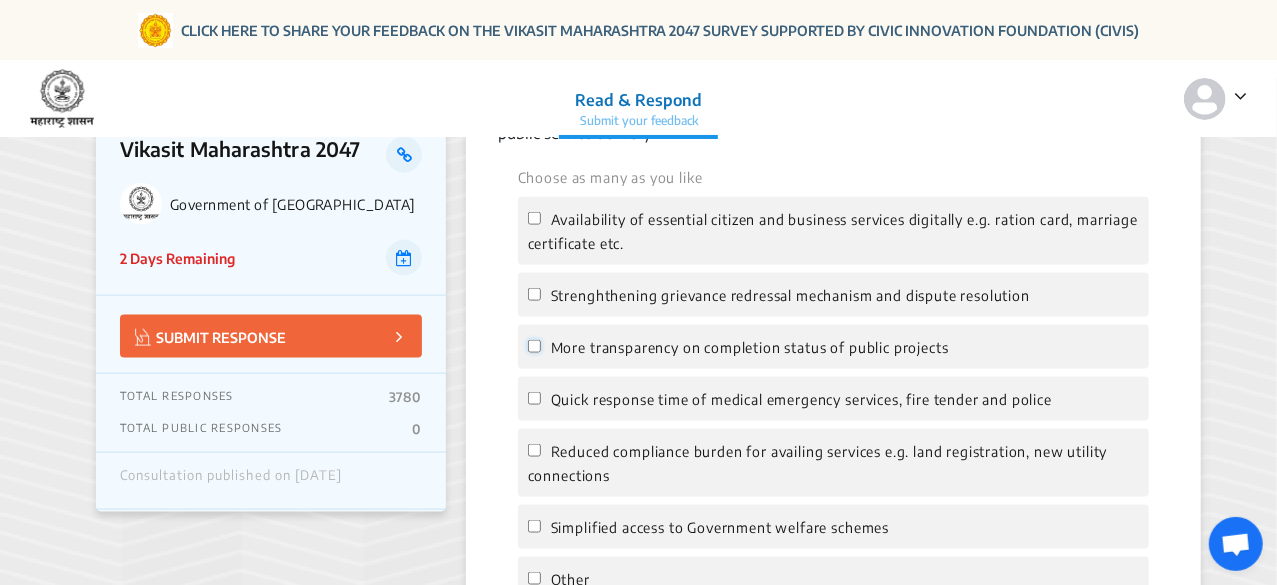 click on "More transparency on completion status of public projects" 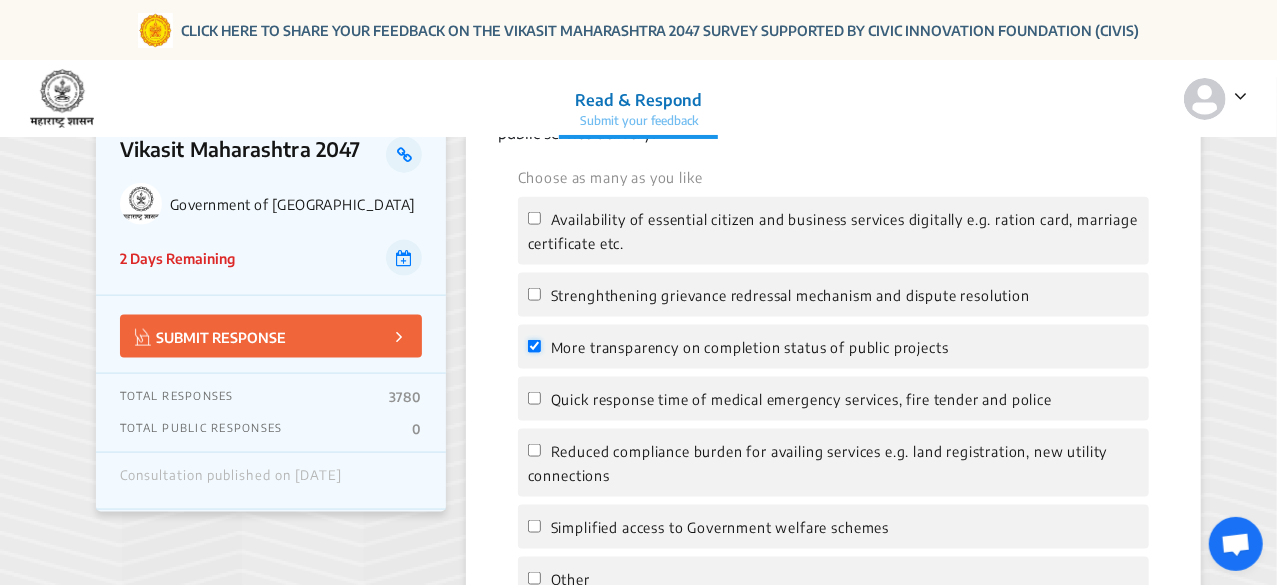 checkbox on "true" 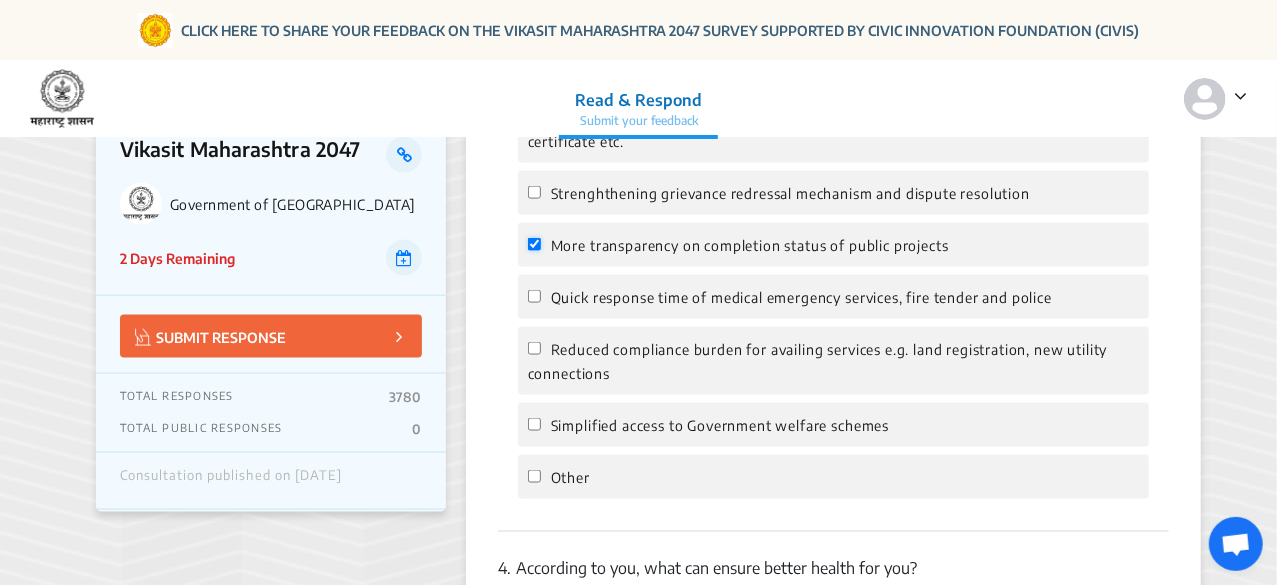 scroll, scrollTop: 1374, scrollLeft: 0, axis: vertical 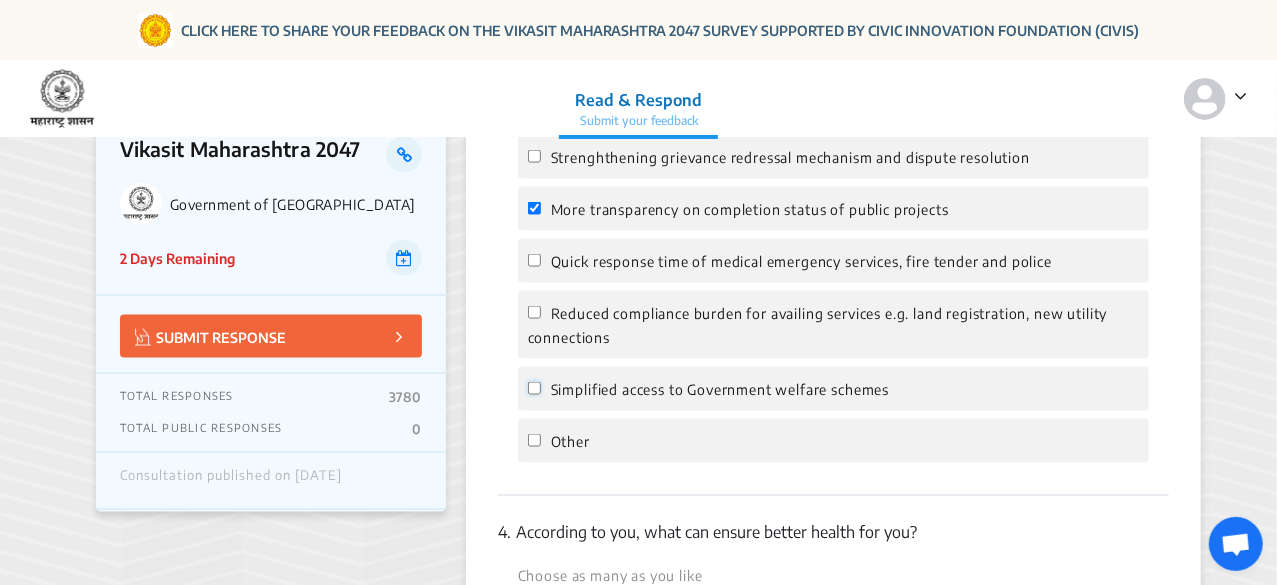 click on "Simplified access to Government welfare schemes" 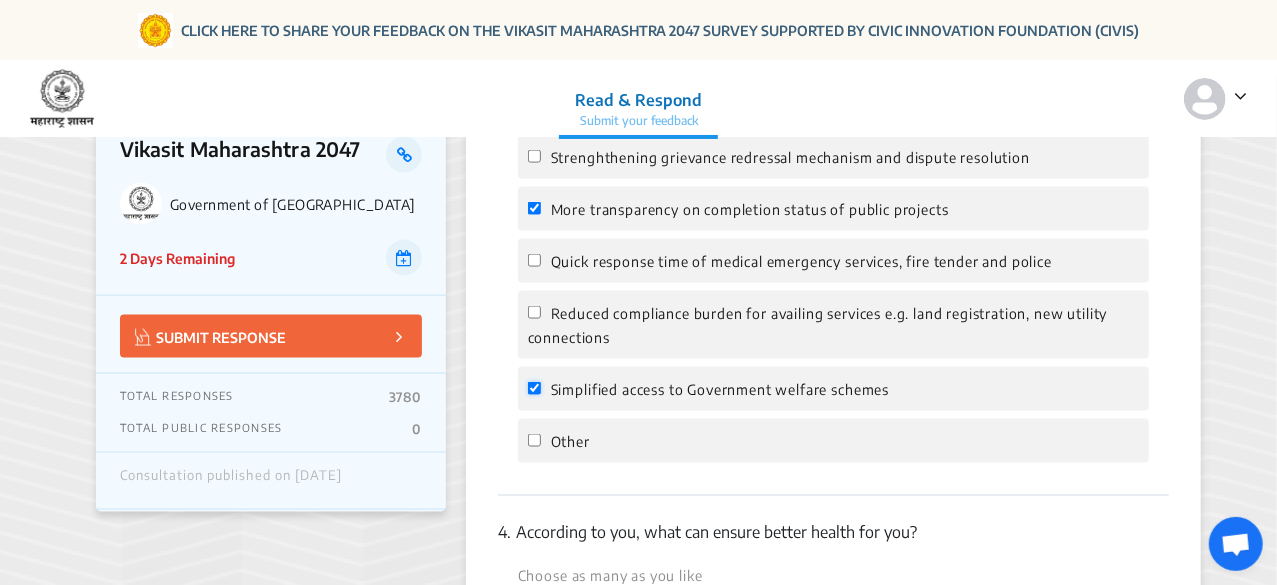 checkbox on "true" 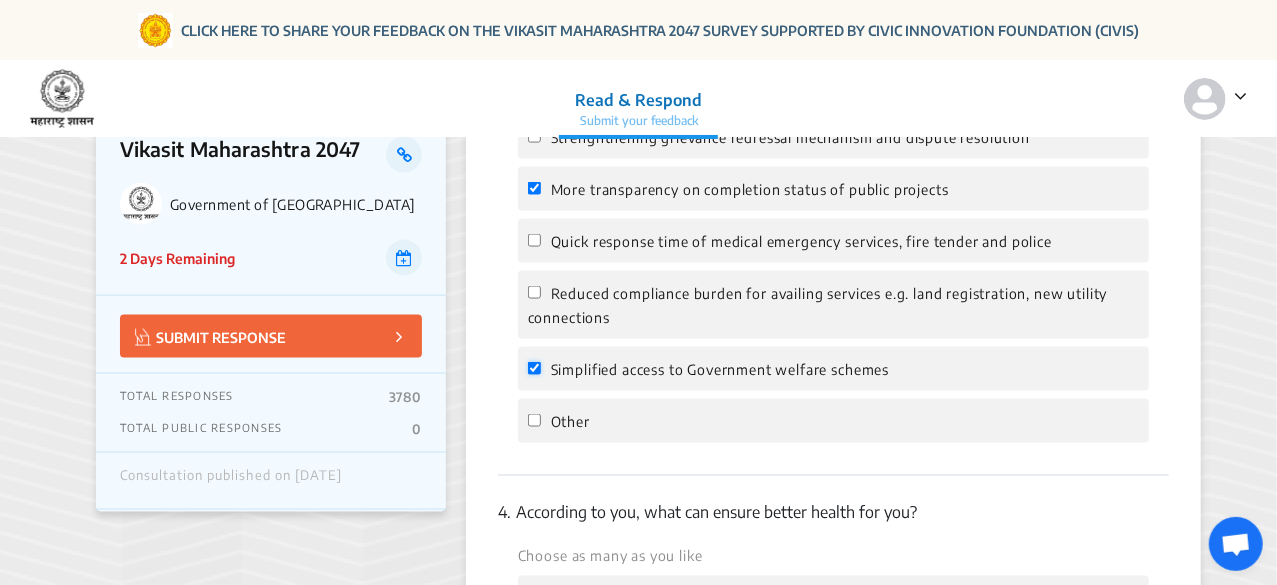 scroll, scrollTop: 1397, scrollLeft: 0, axis: vertical 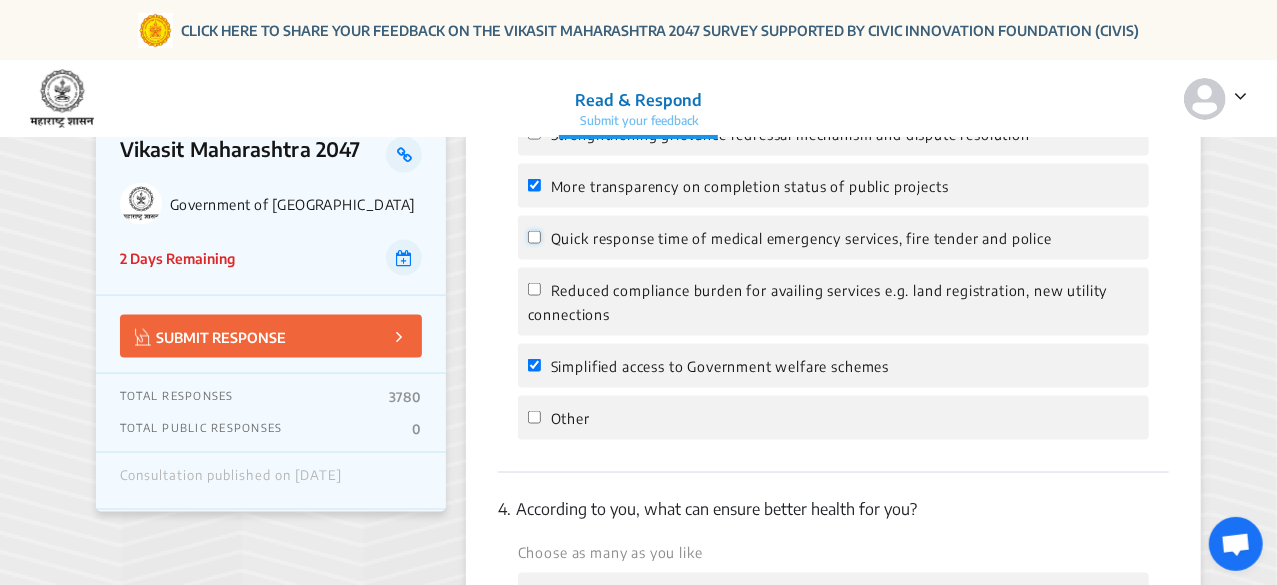 click on "Quick response time of medical emergency services, fire tender and police" 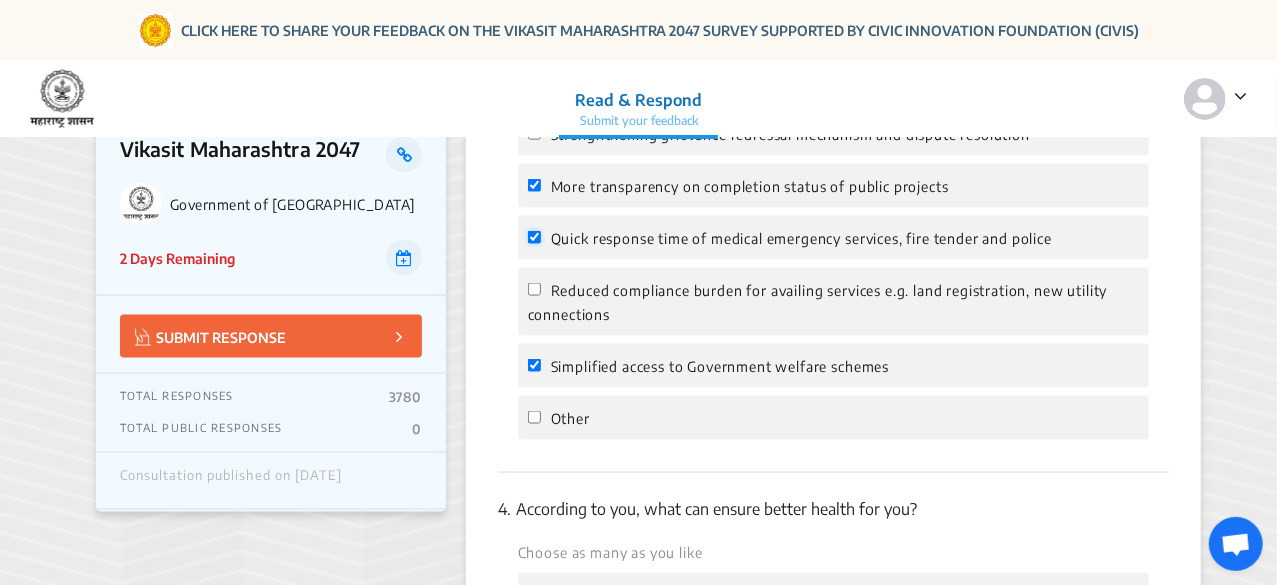 checkbox on "true" 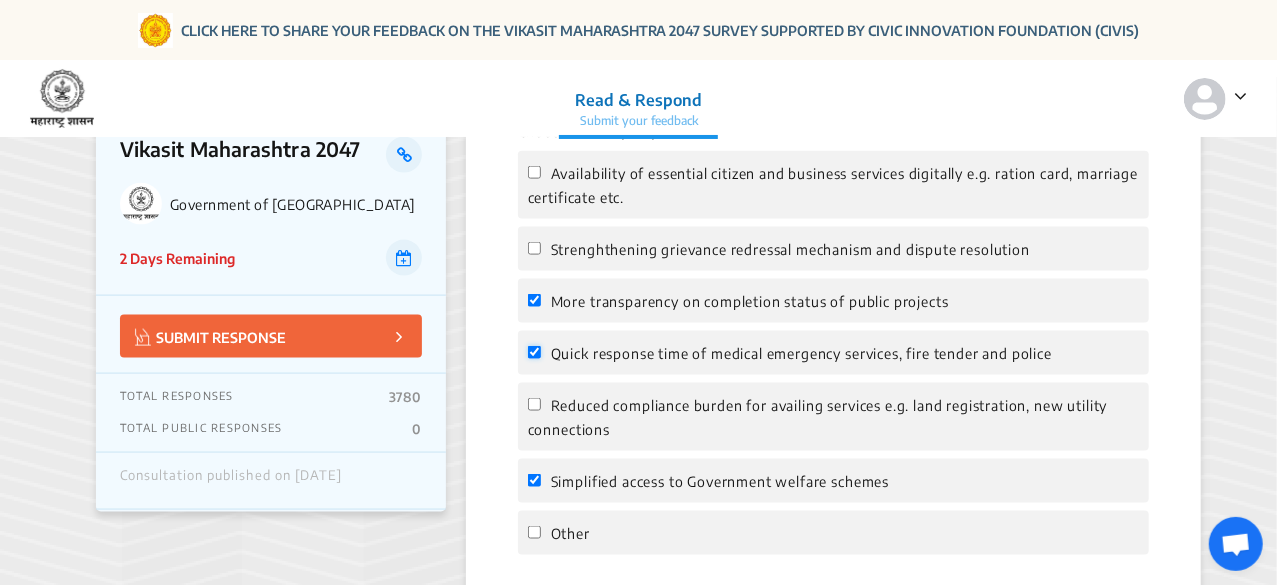 scroll, scrollTop: 1322, scrollLeft: 0, axis: vertical 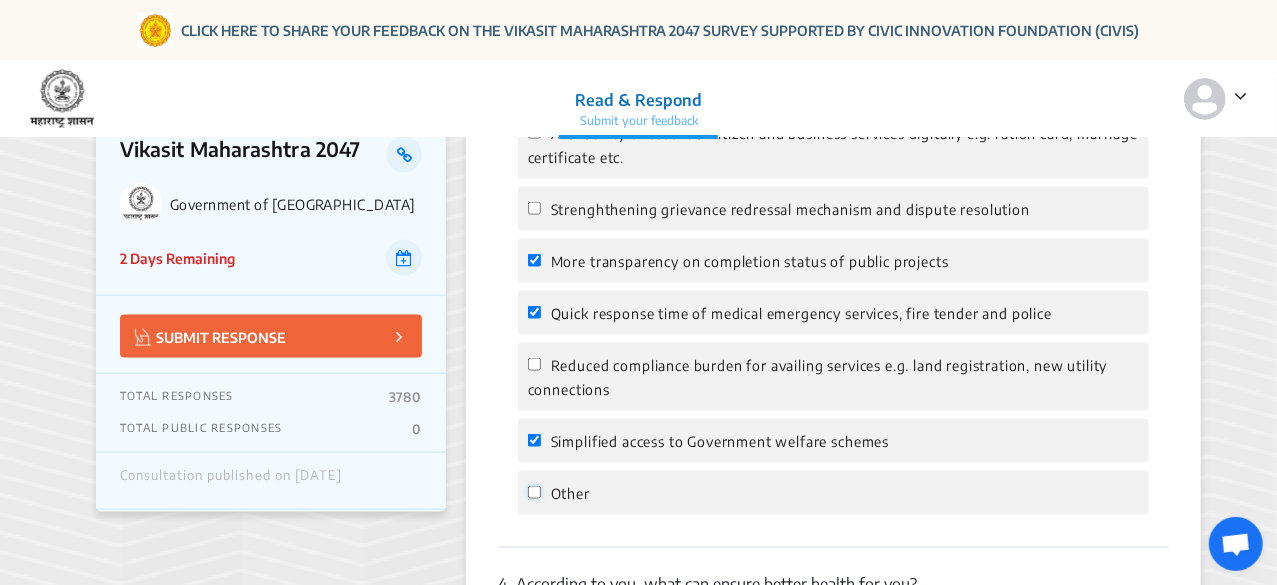 click on "Other" 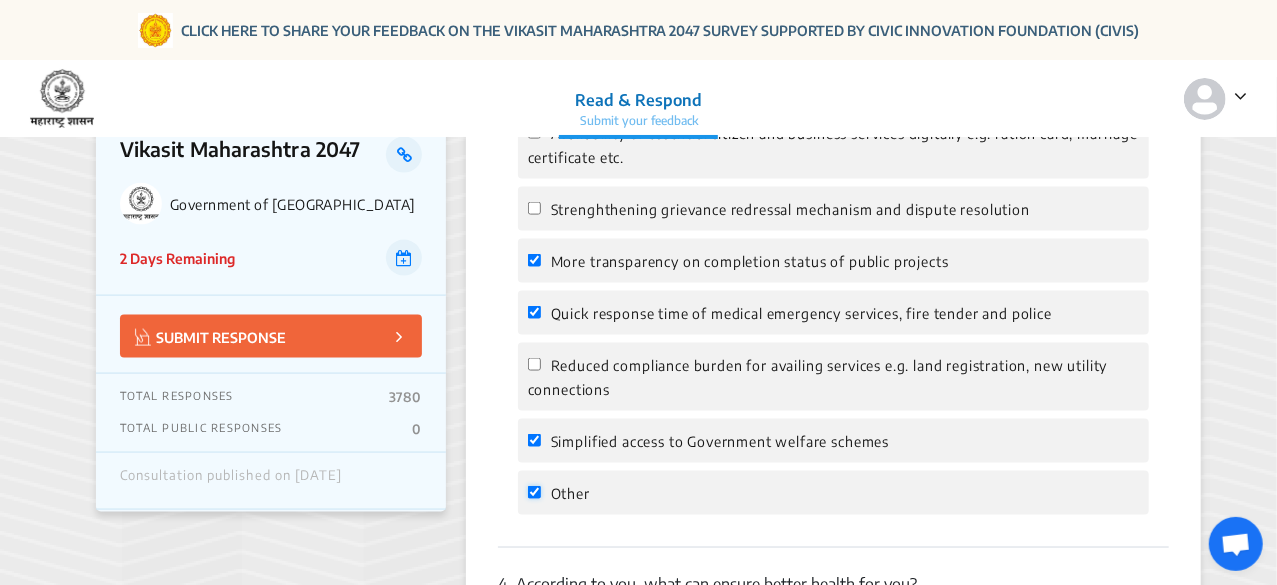 checkbox on "true" 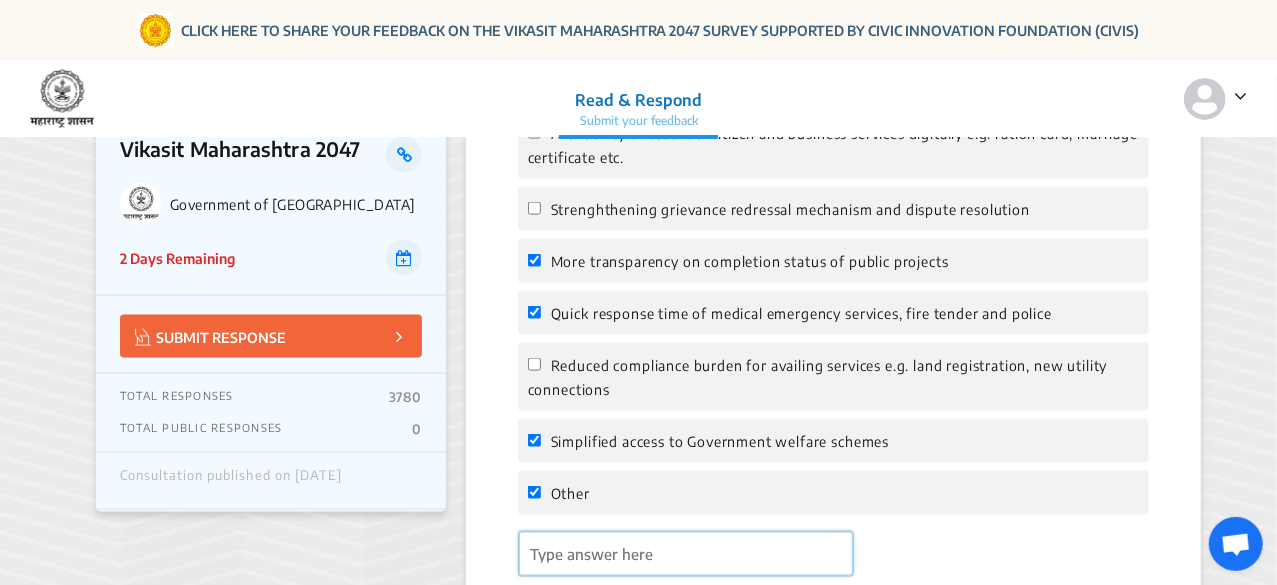 click 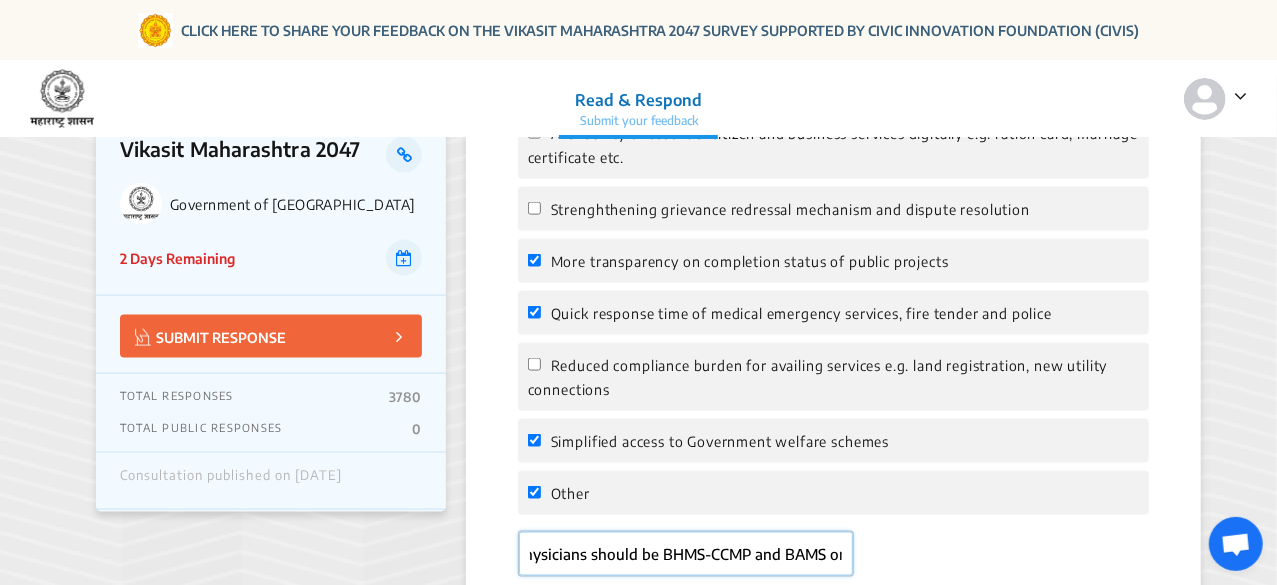 scroll, scrollTop: 0, scrollLeft: 114, axis: horizontal 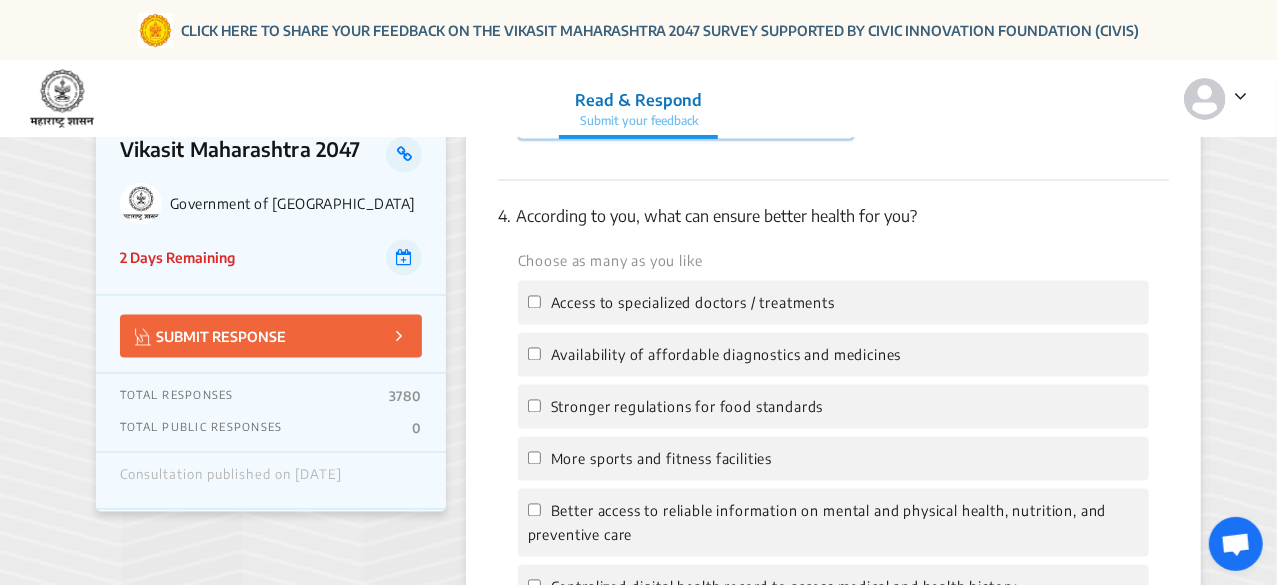 type on "primary care physicians should be BHMS-CCMP and BAMS only not only mbbs as they misbehave with patients due to monopoly" 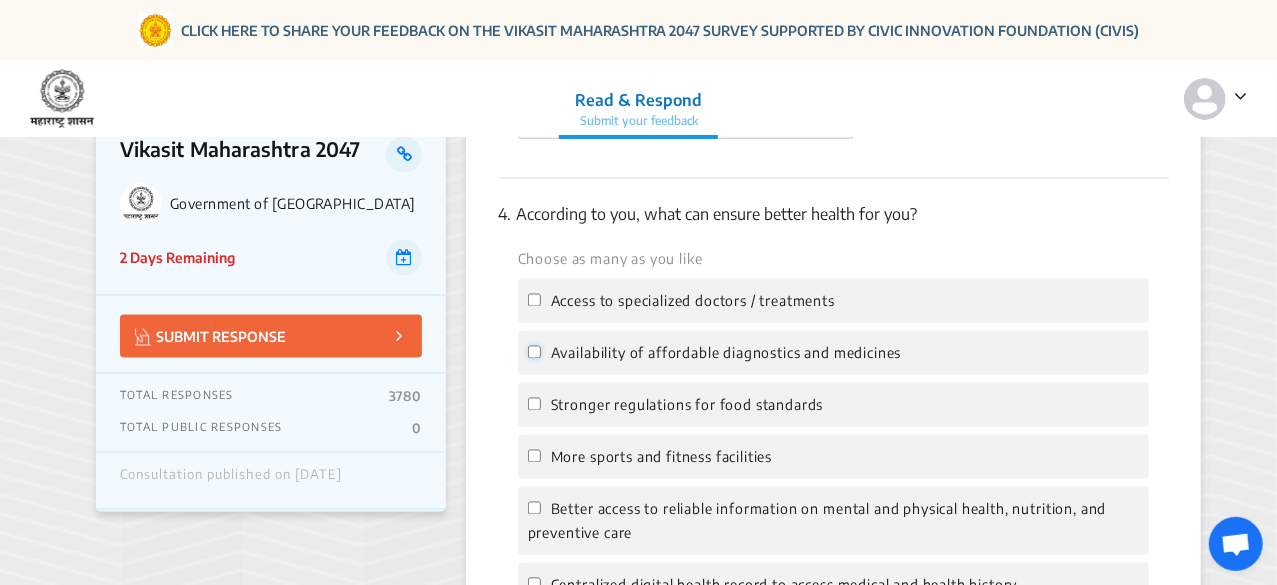 scroll, scrollTop: 0, scrollLeft: 0, axis: both 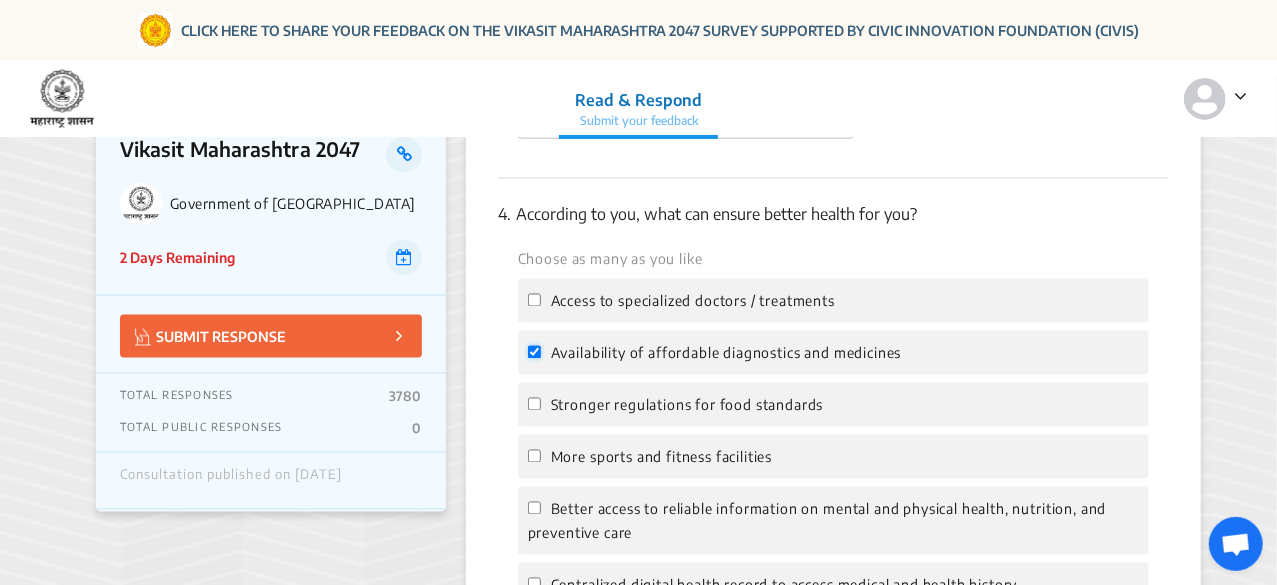 checkbox on "true" 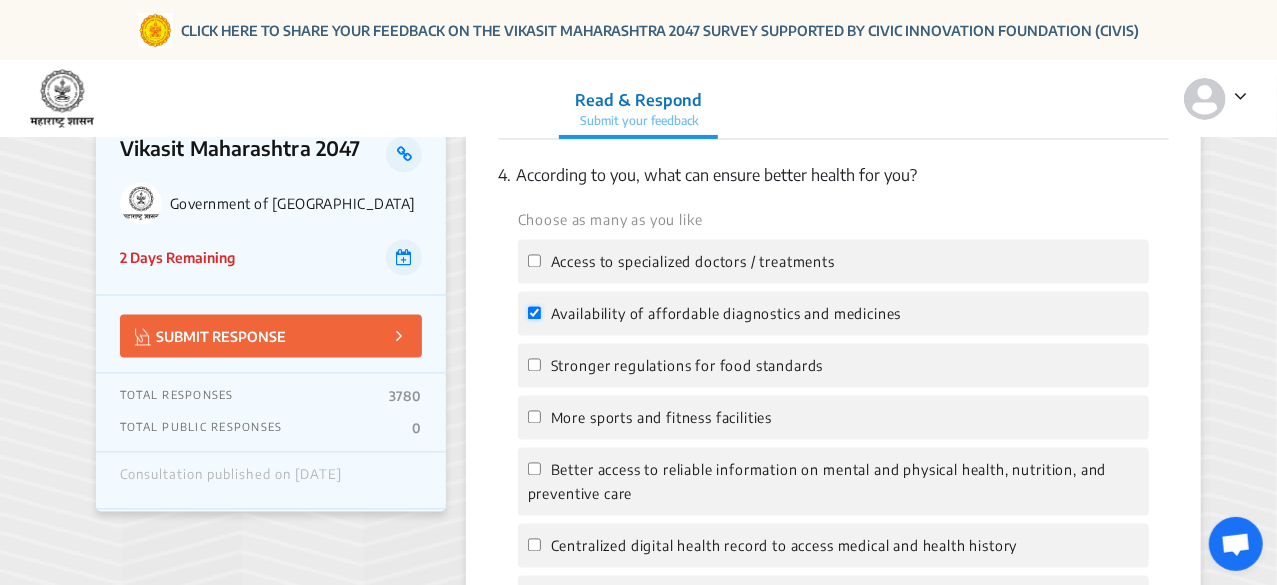 scroll, scrollTop: 1800, scrollLeft: 0, axis: vertical 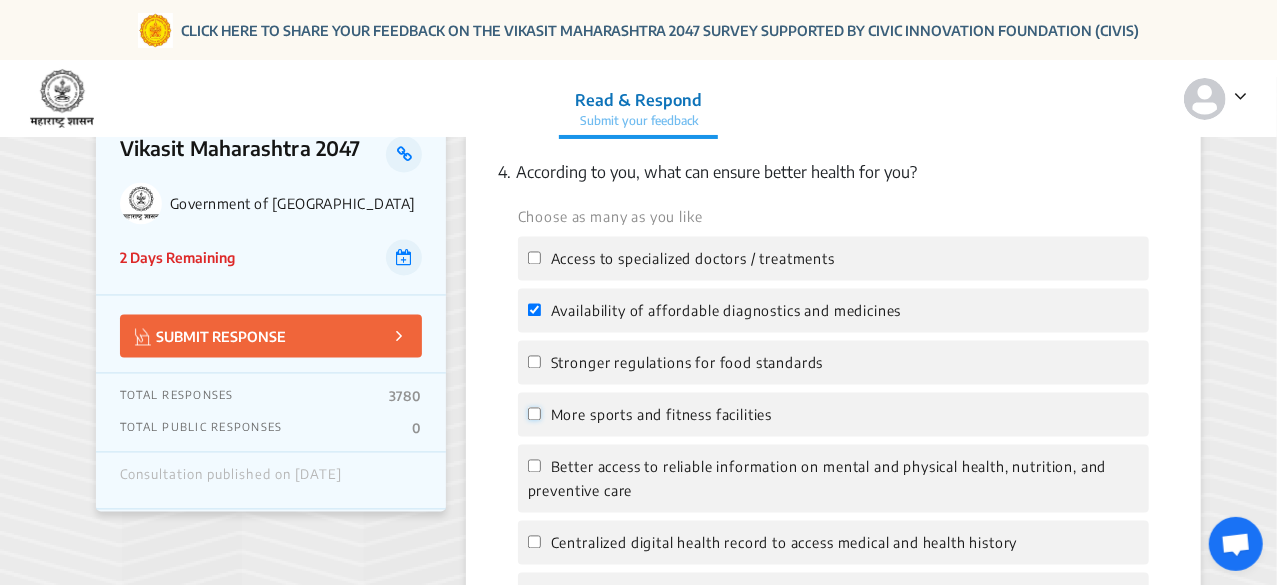 click on "More sports and fitness facilities" 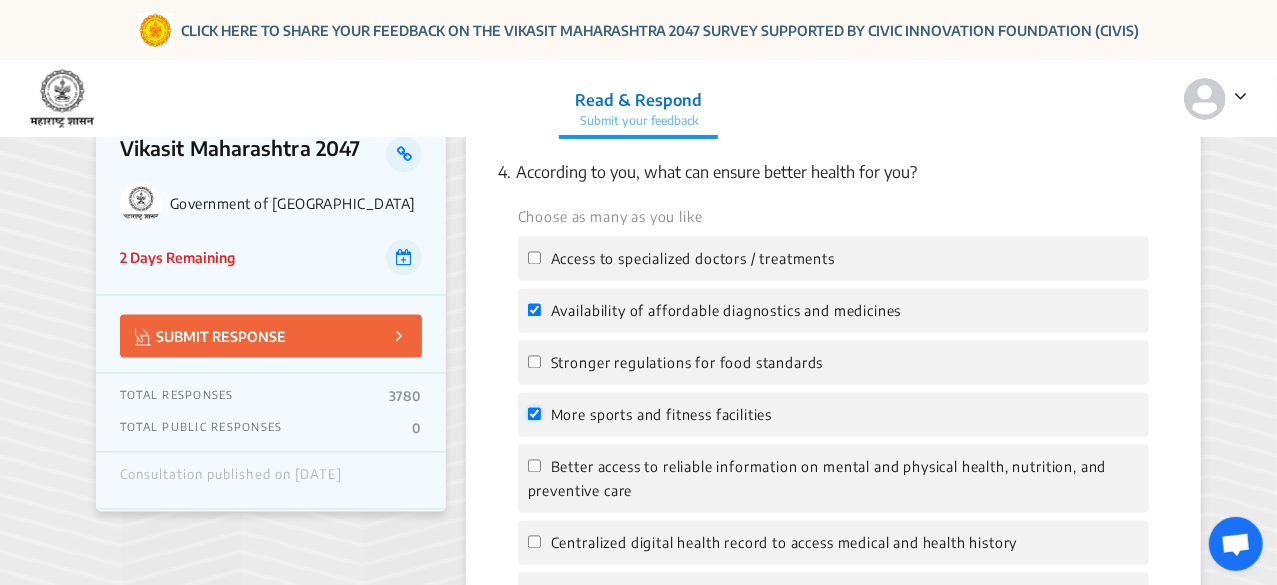 click on "More sports and fitness facilities" 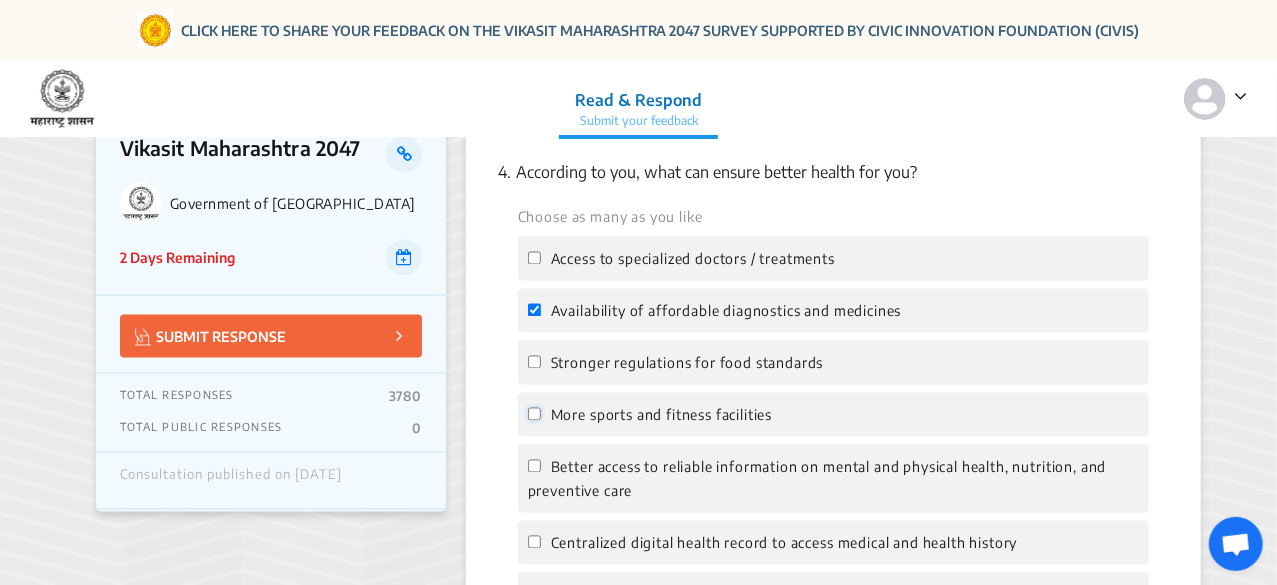 click on "More sports and fitness facilities" 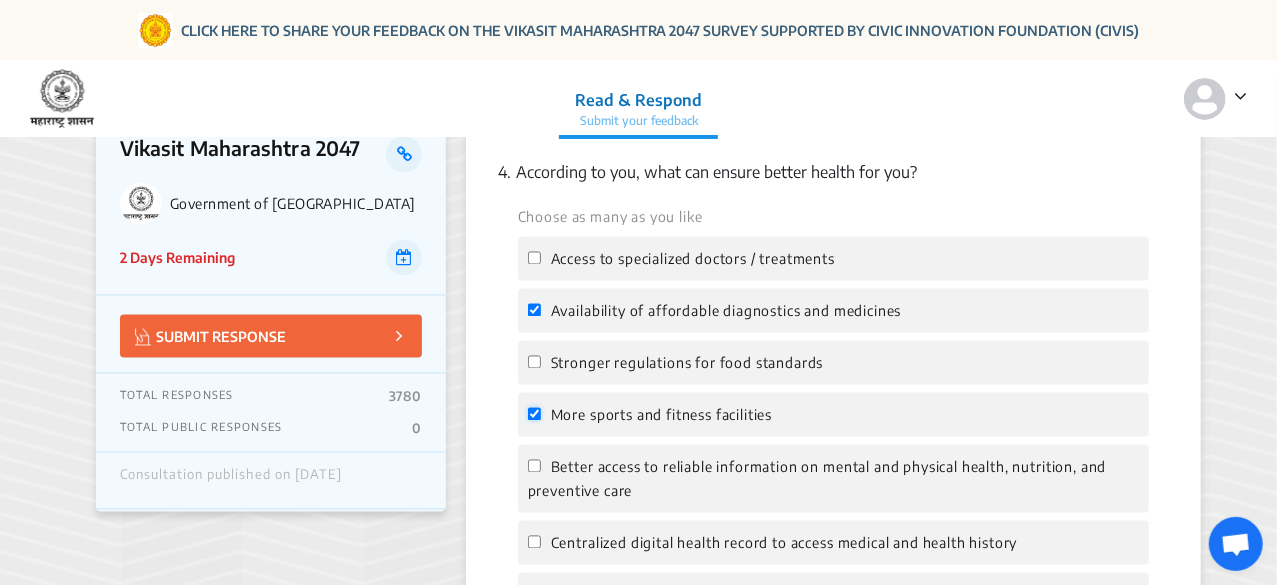 checkbox on "true" 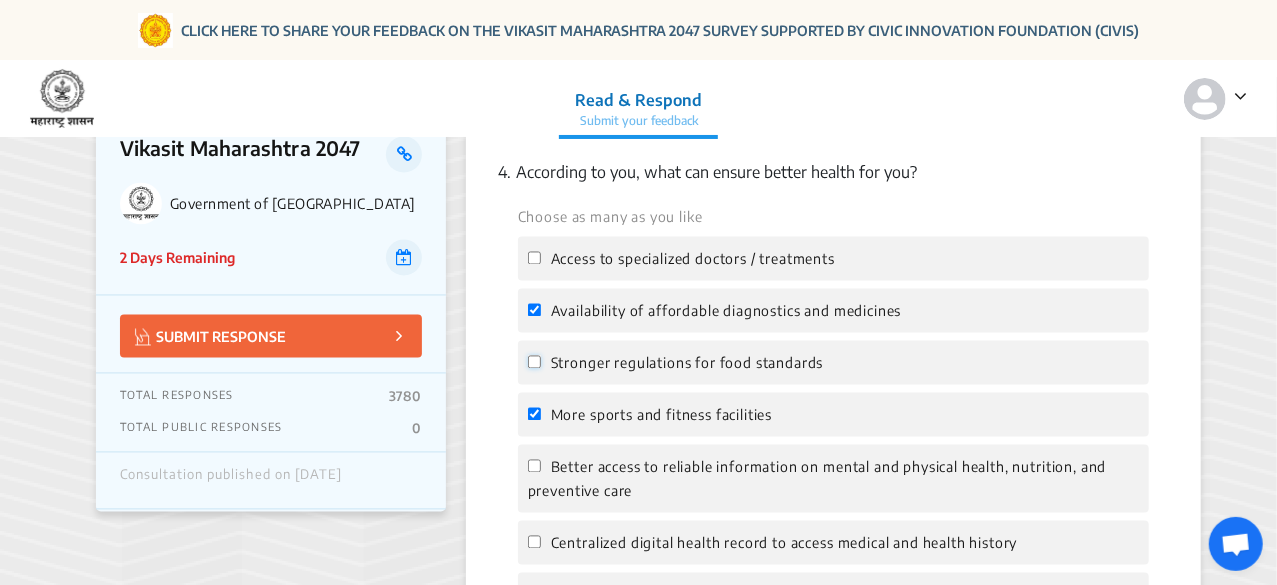 click on "Stronger regulations for food standards" 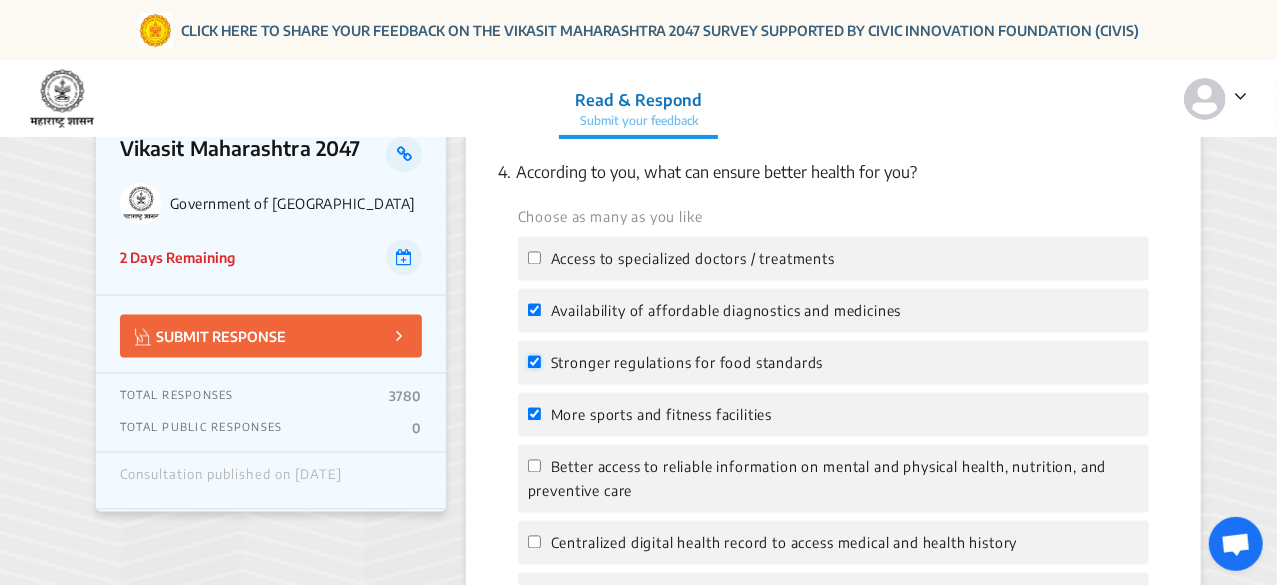 checkbox on "true" 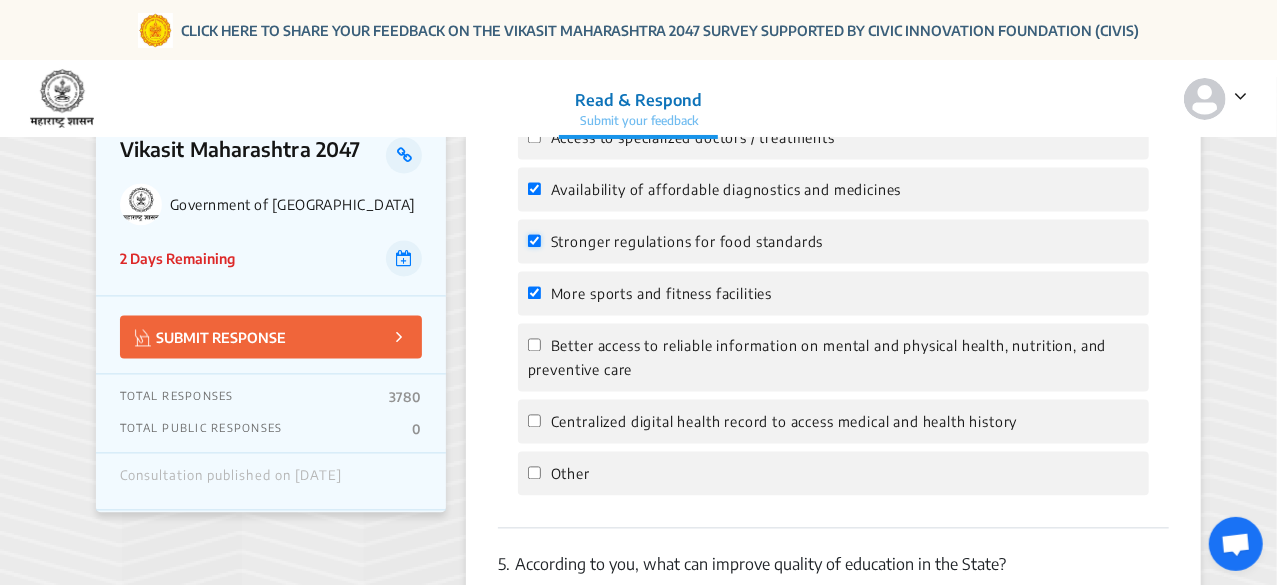 scroll, scrollTop: 1923, scrollLeft: 0, axis: vertical 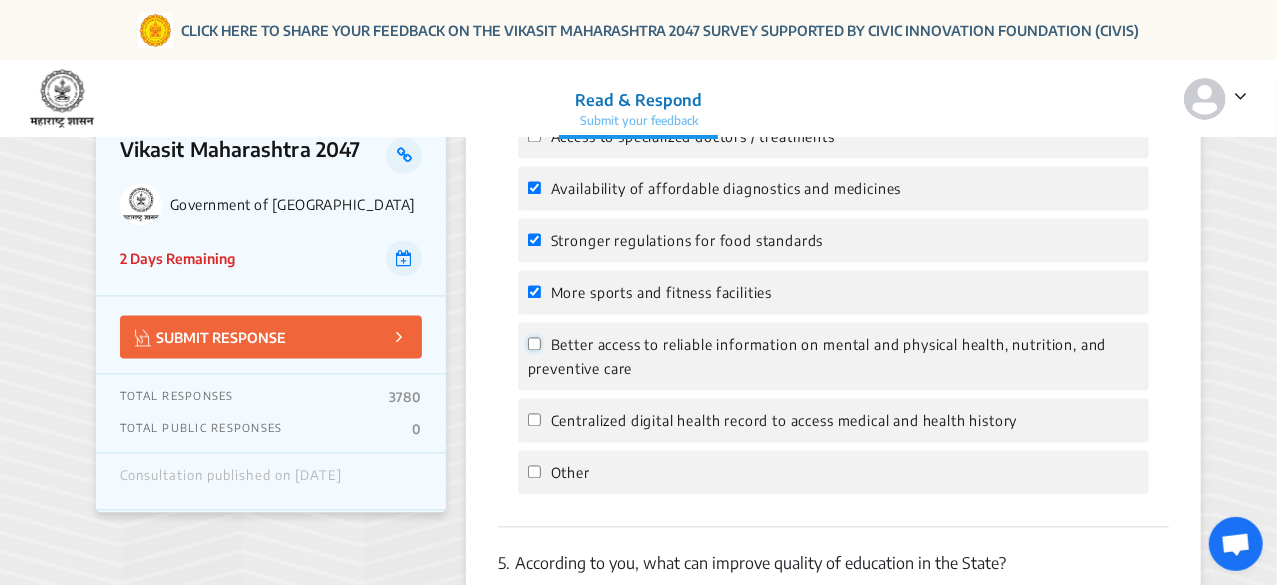 click on "Better access to reliable information on mental and physical health, nutrition, and preventive care" 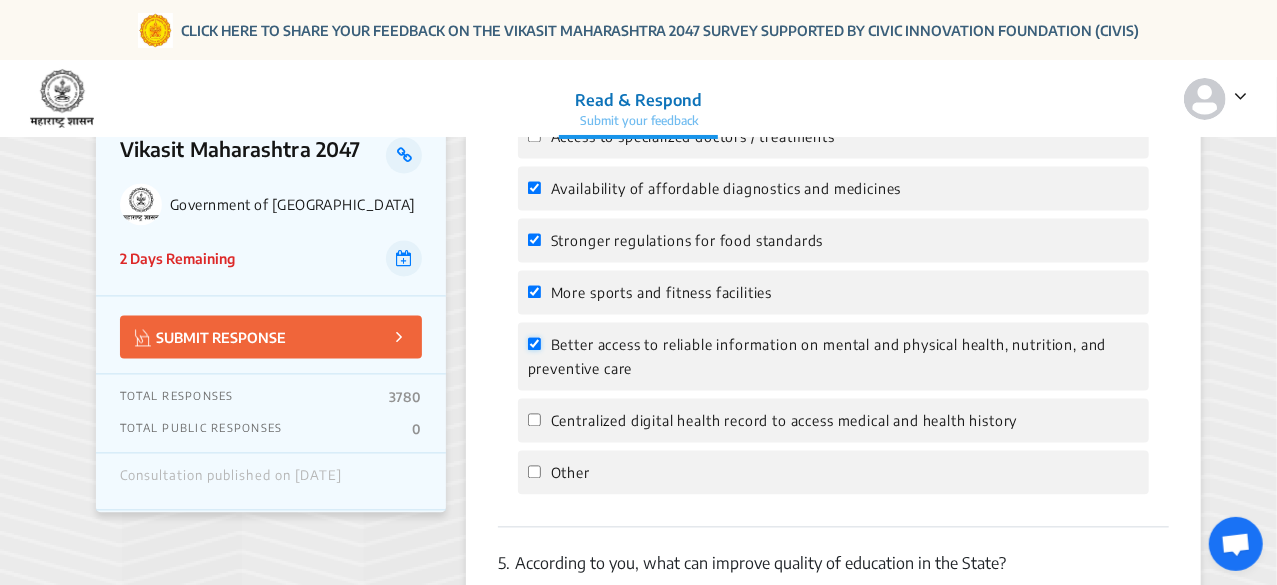checkbox on "true" 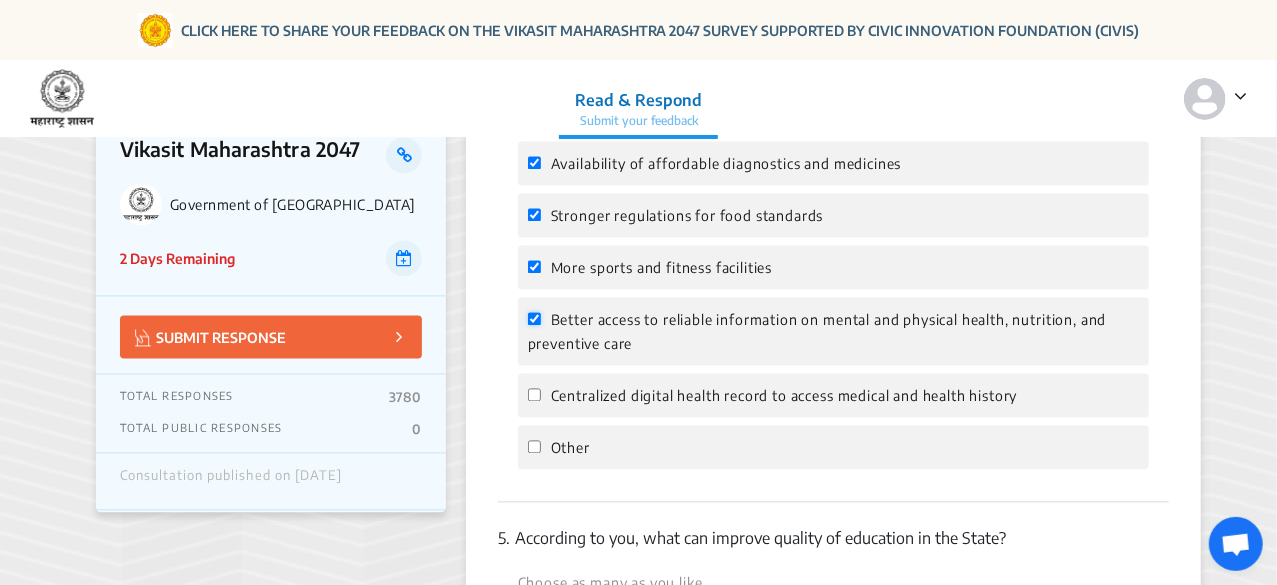 scroll, scrollTop: 1951, scrollLeft: 0, axis: vertical 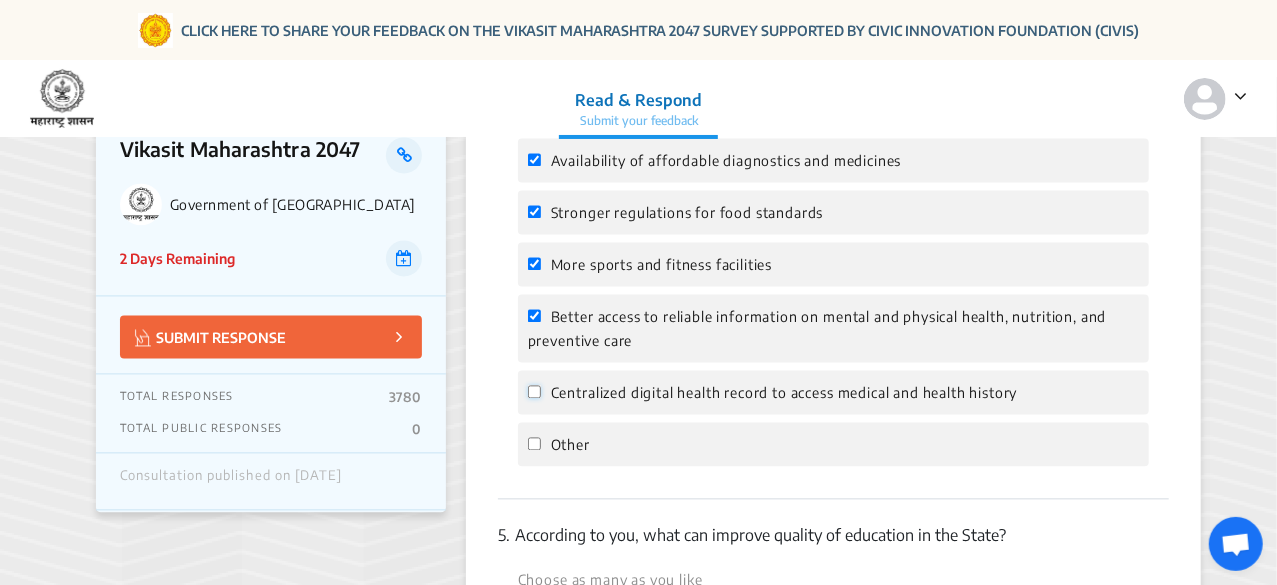 click on "Centralized digital health record to access medical and health history" 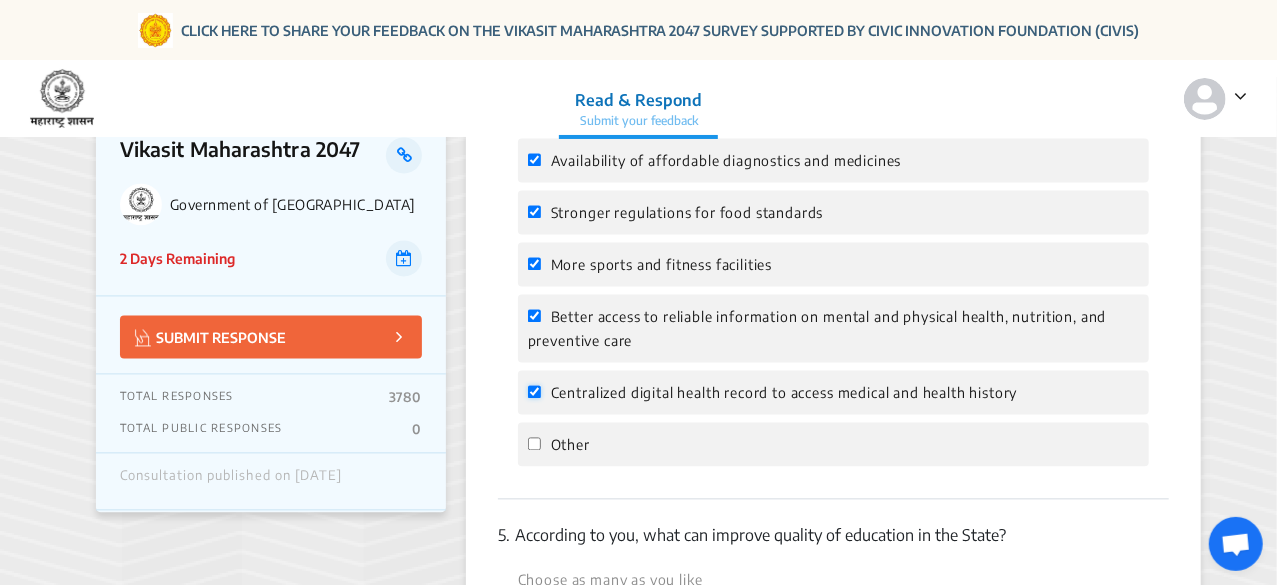 checkbox on "true" 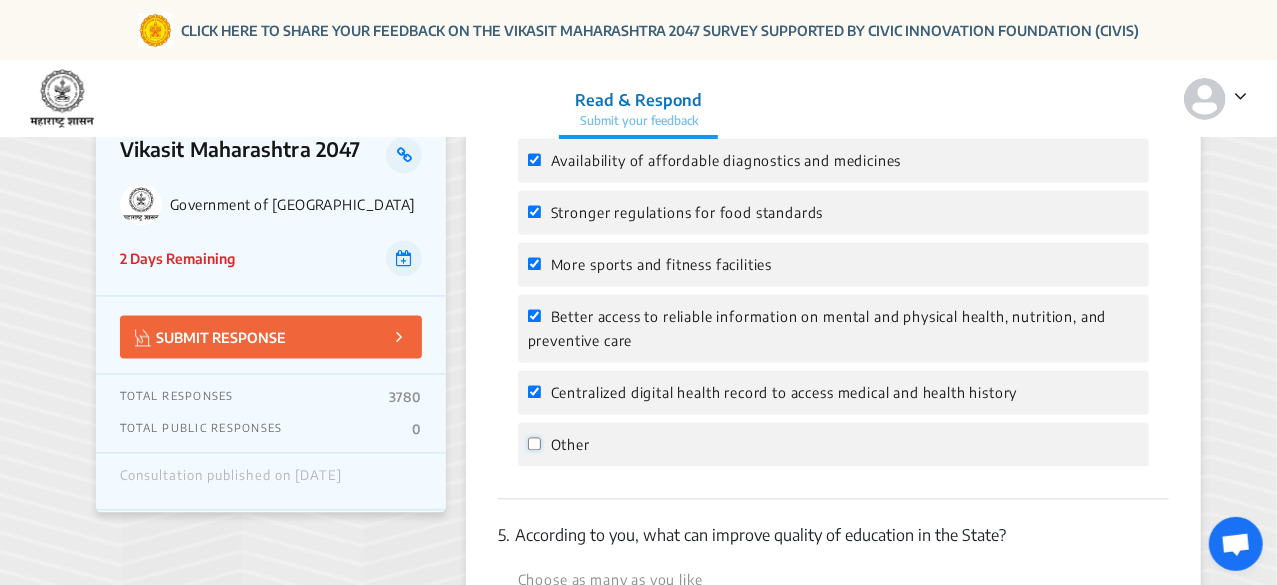 click on "Other" 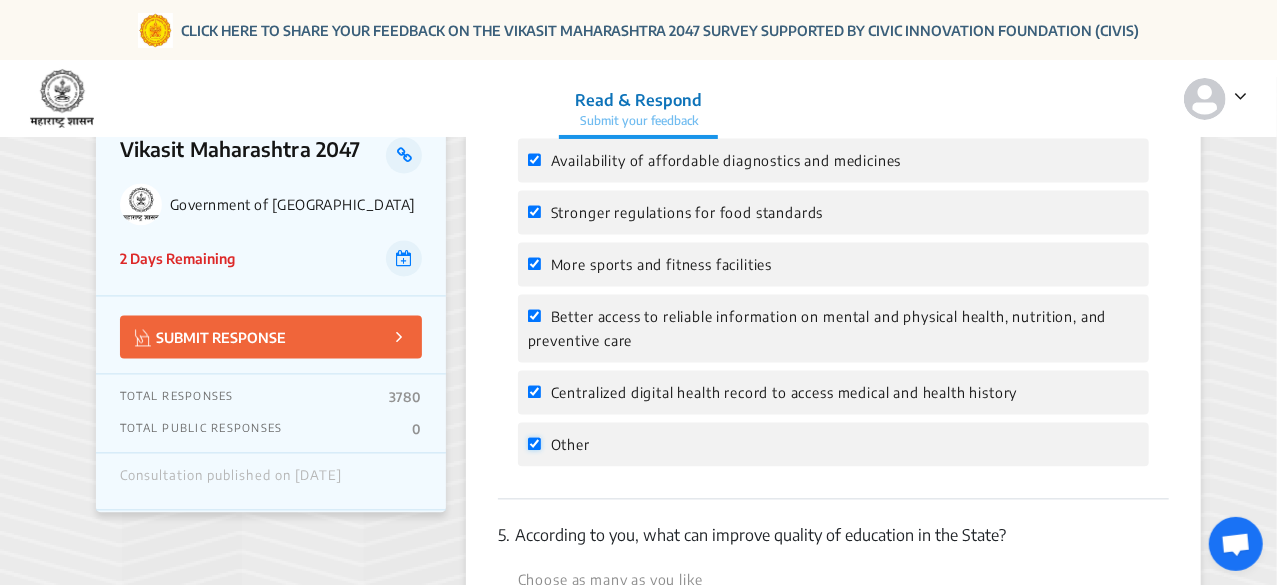 checkbox on "true" 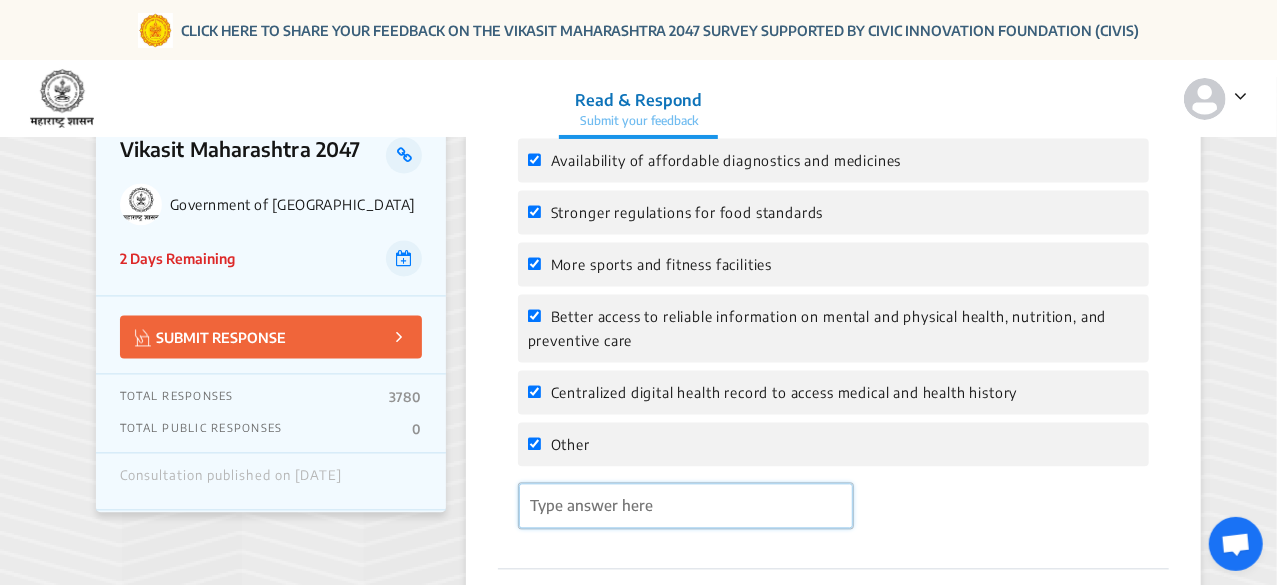 click 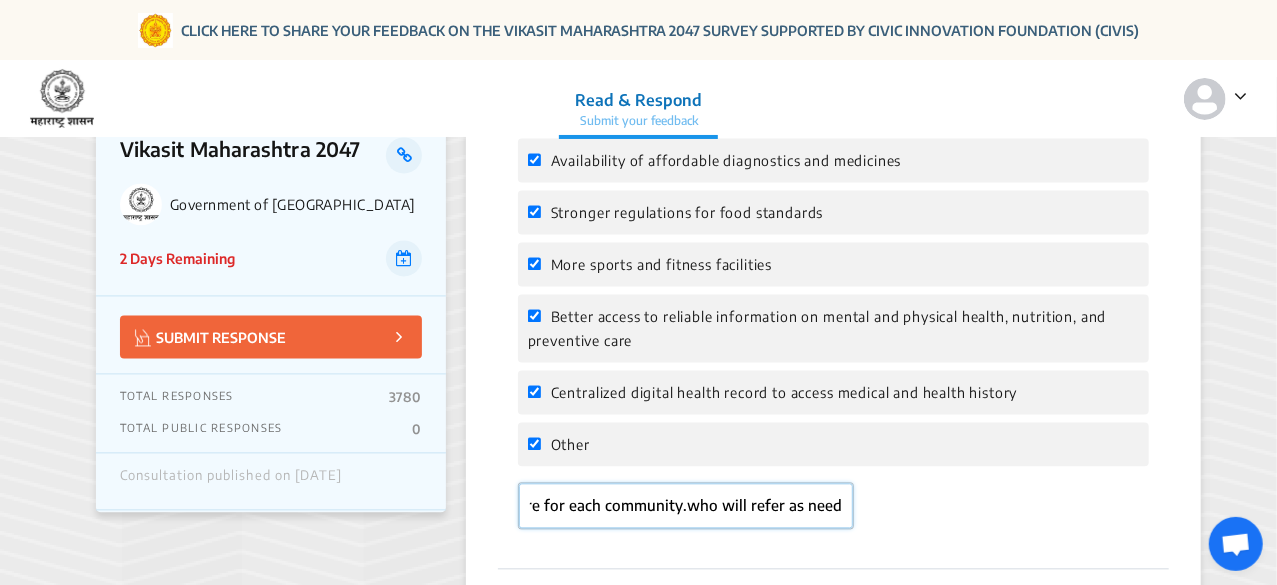 scroll, scrollTop: 0, scrollLeft: 214, axis: horizontal 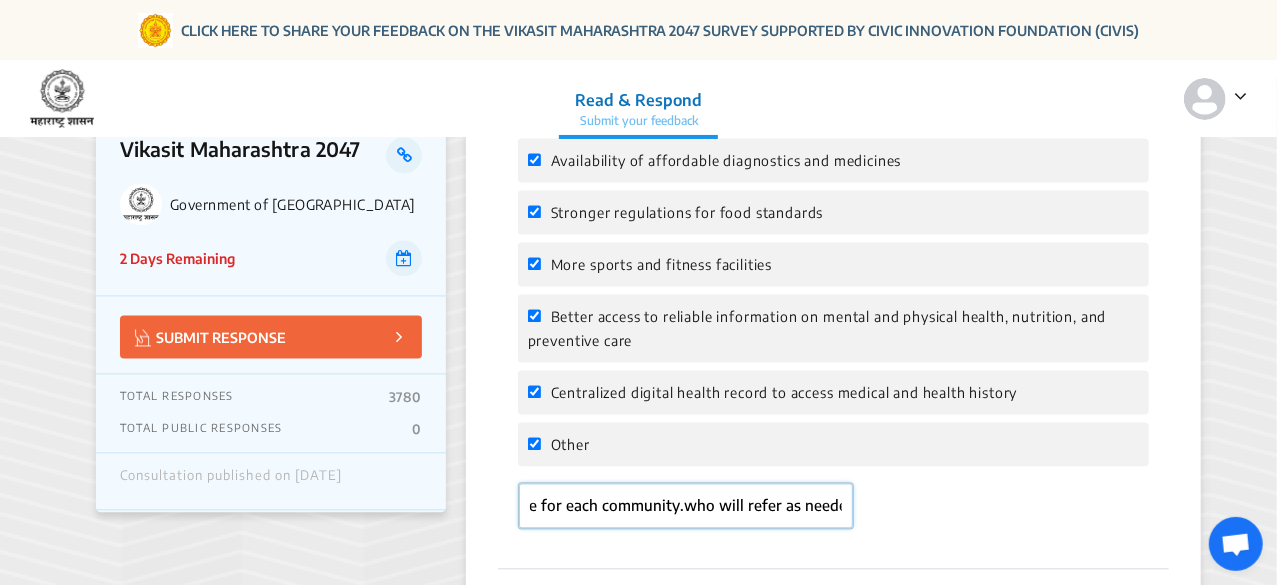 click on "Family doctor needs to be there for each community.who will refer as needed." 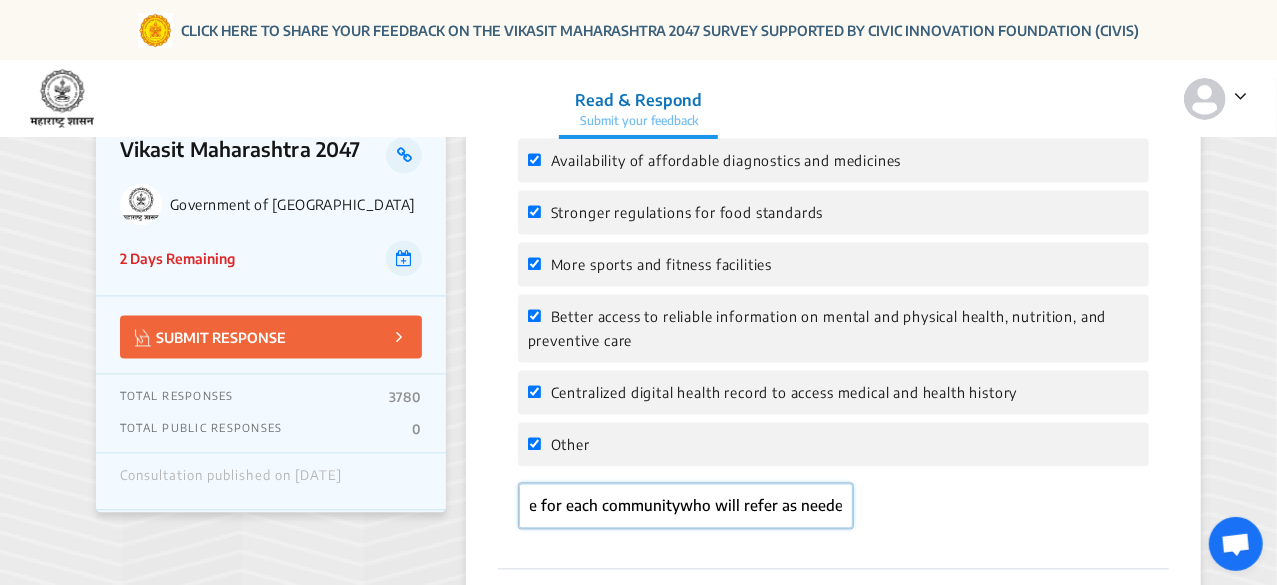 scroll, scrollTop: 0, scrollLeft: 212, axis: horizontal 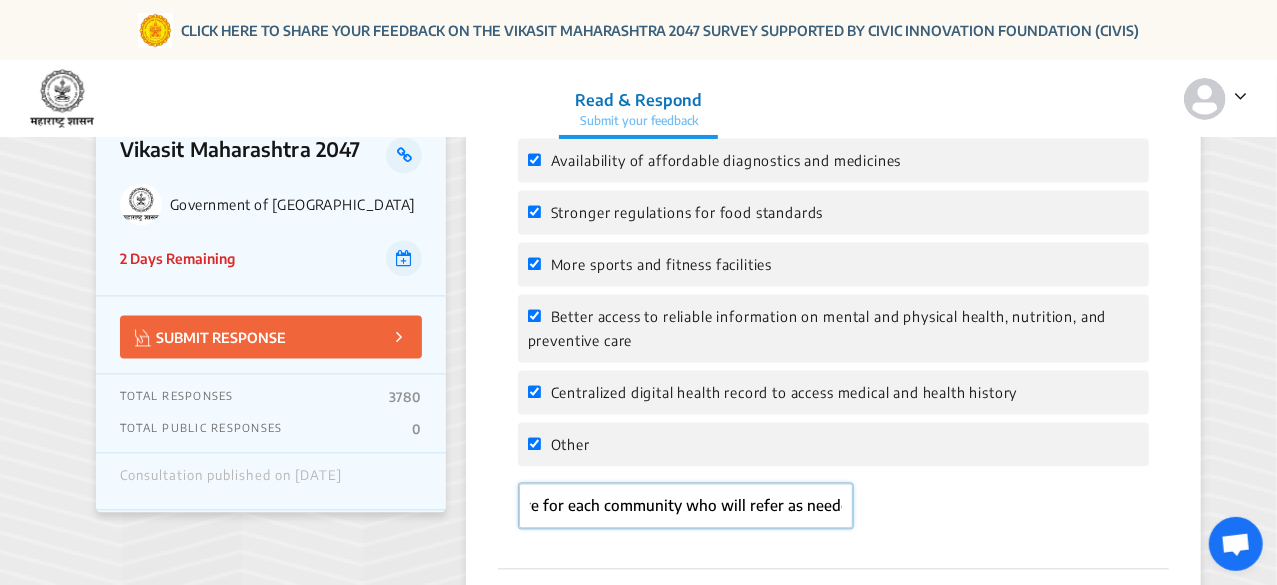 click on "Family doctor needs to be there for each community who will refer as needed." 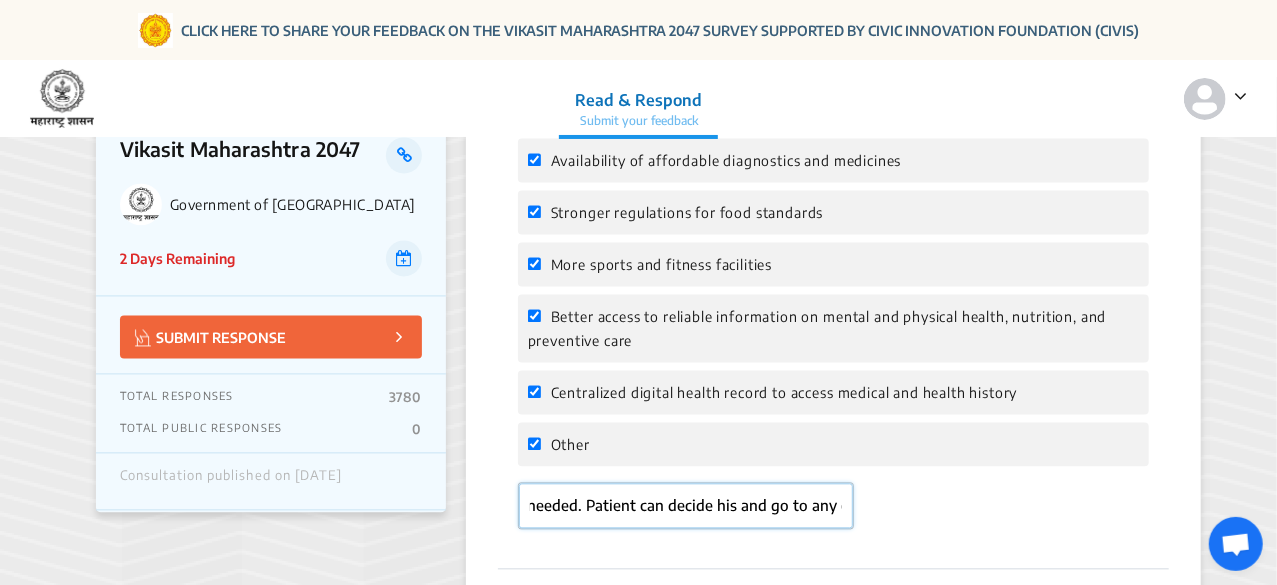 scroll, scrollTop: 0, scrollLeft: 495, axis: horizontal 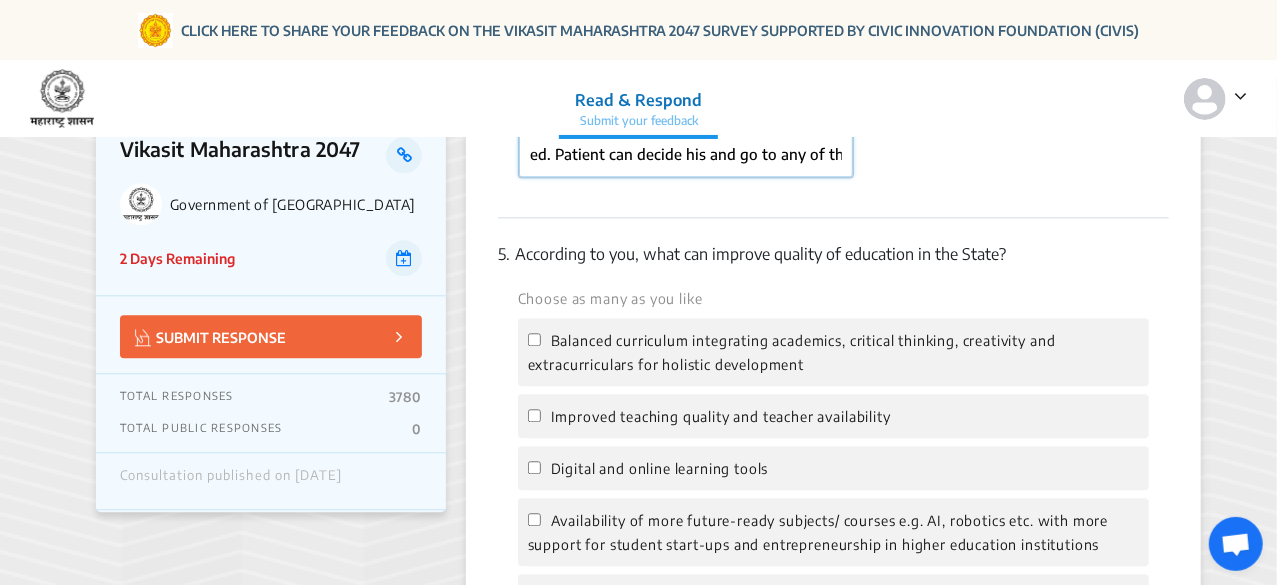 type on "Family doctor needs to be there for each community who will refer as needed. Patient can decide his and go to any of them." 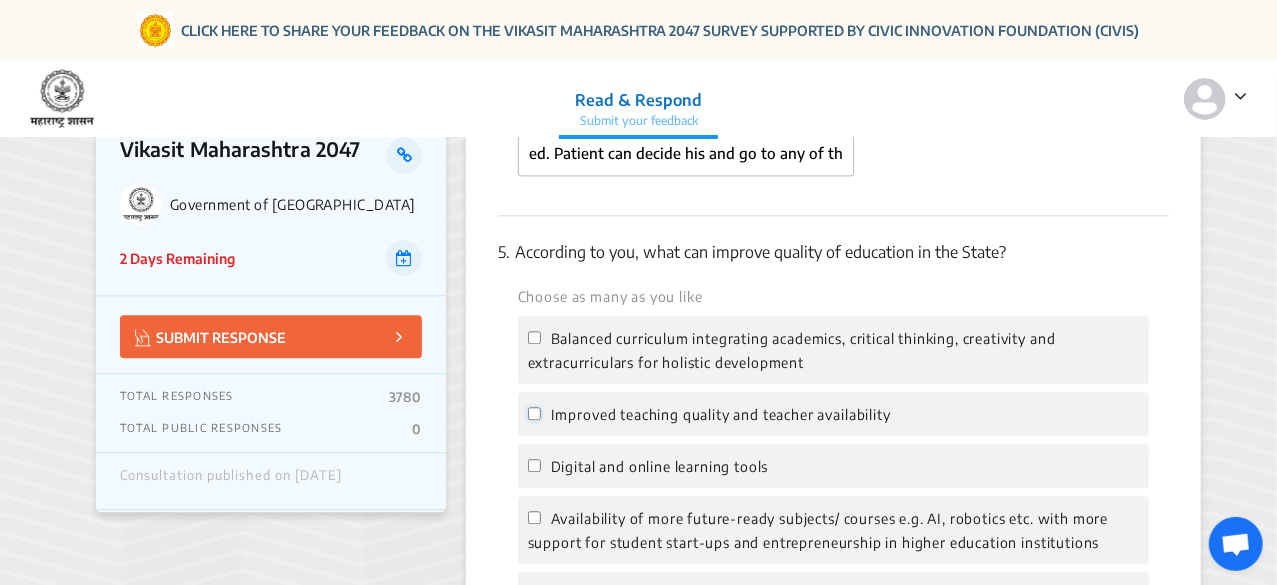 scroll, scrollTop: 0, scrollLeft: 0, axis: both 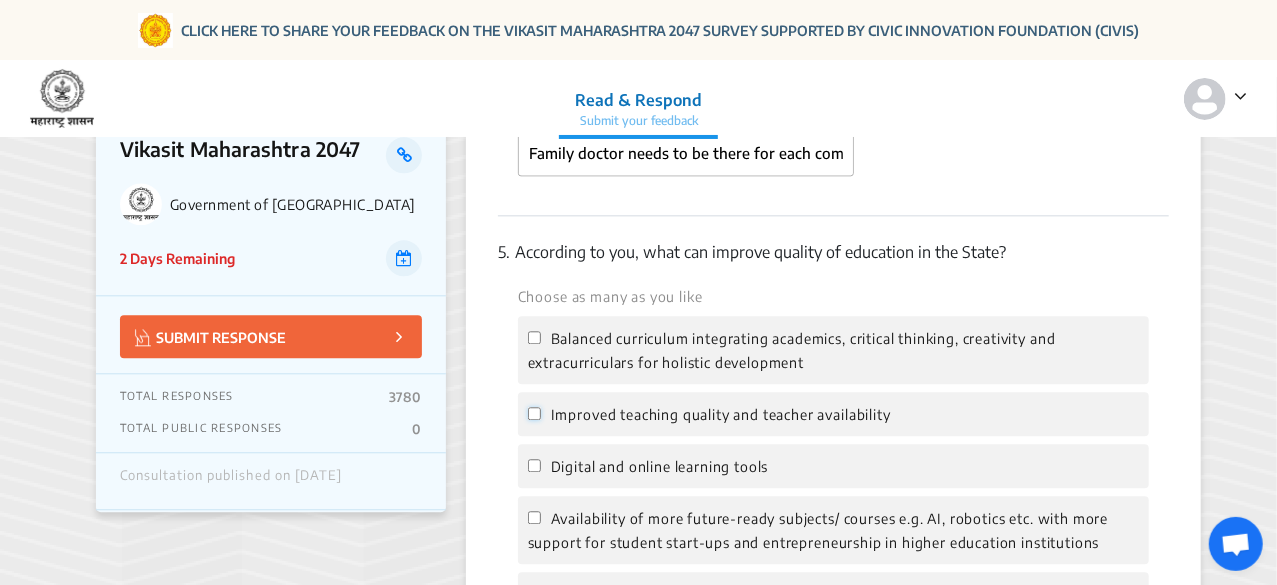 click on "Improved teaching quality and teacher availability" 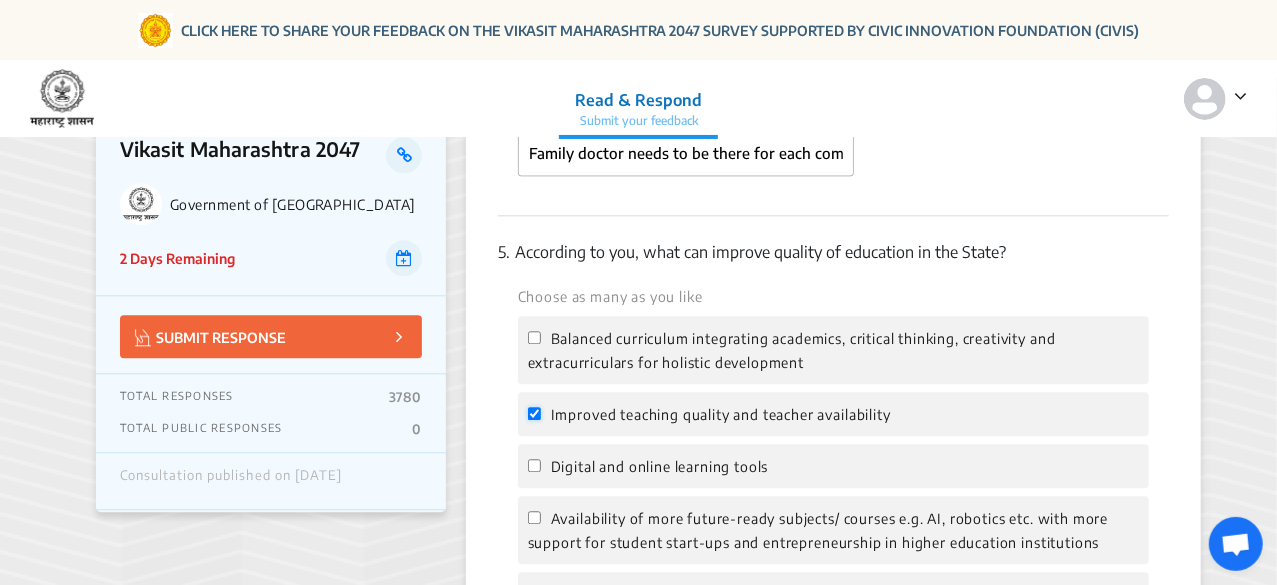checkbox on "true" 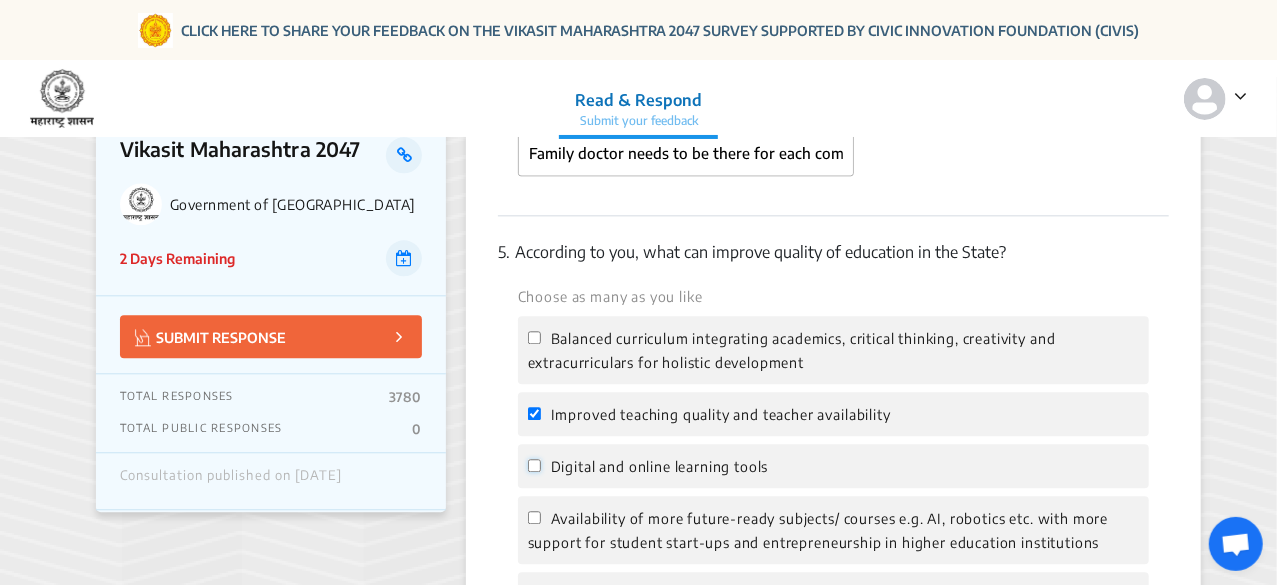 click on "Digital and online learning tools" 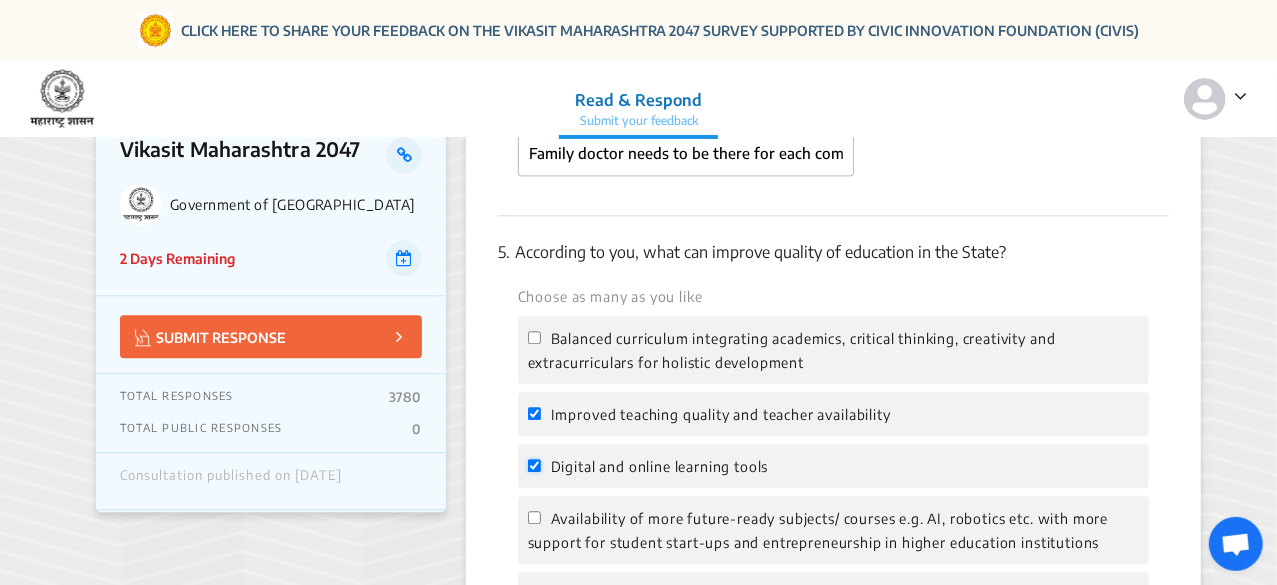 checkbox on "true" 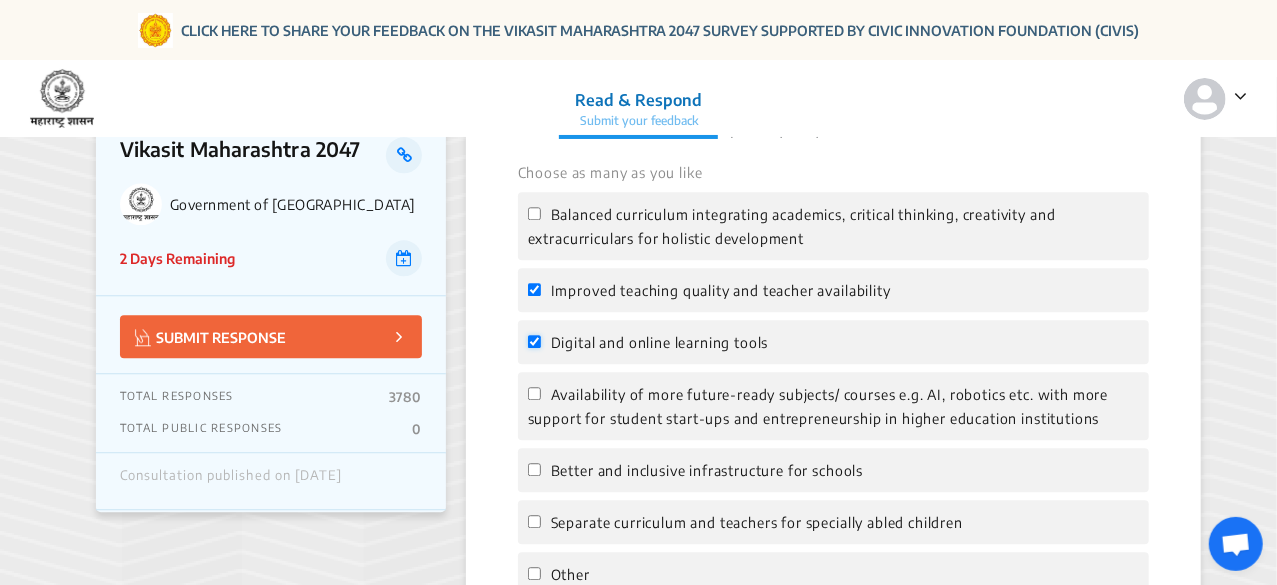 scroll, scrollTop: 2427, scrollLeft: 0, axis: vertical 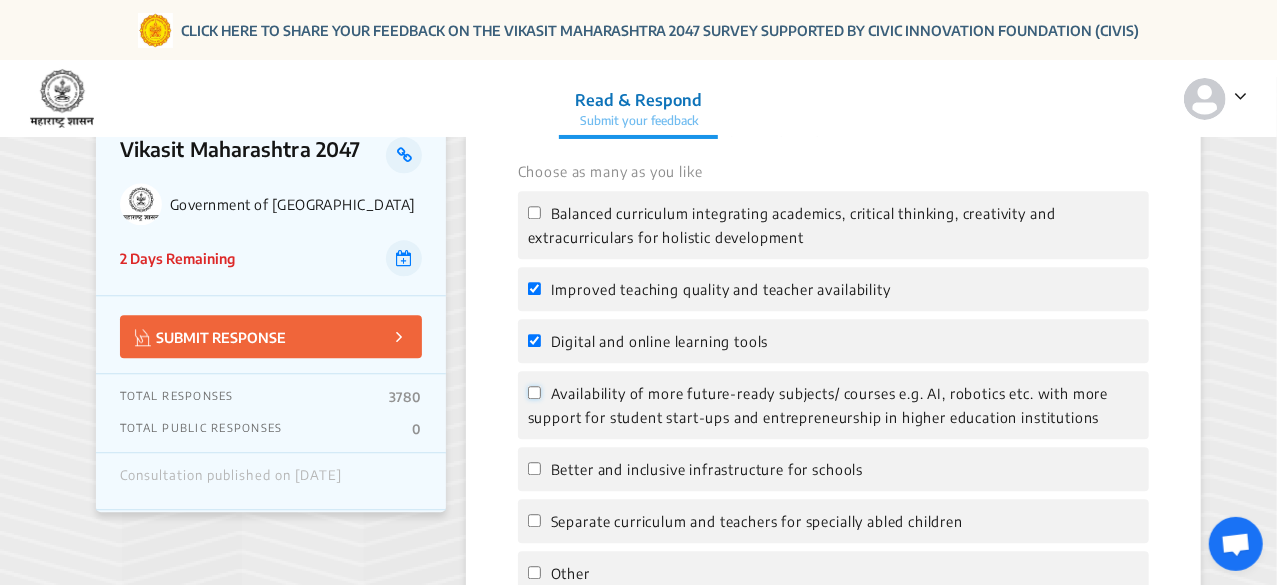 click on "Availability of more future-ready subjects/ courses e.g. AI, robotics etc. with more support for student start-ups and entrepreneurship in higher education institutions" 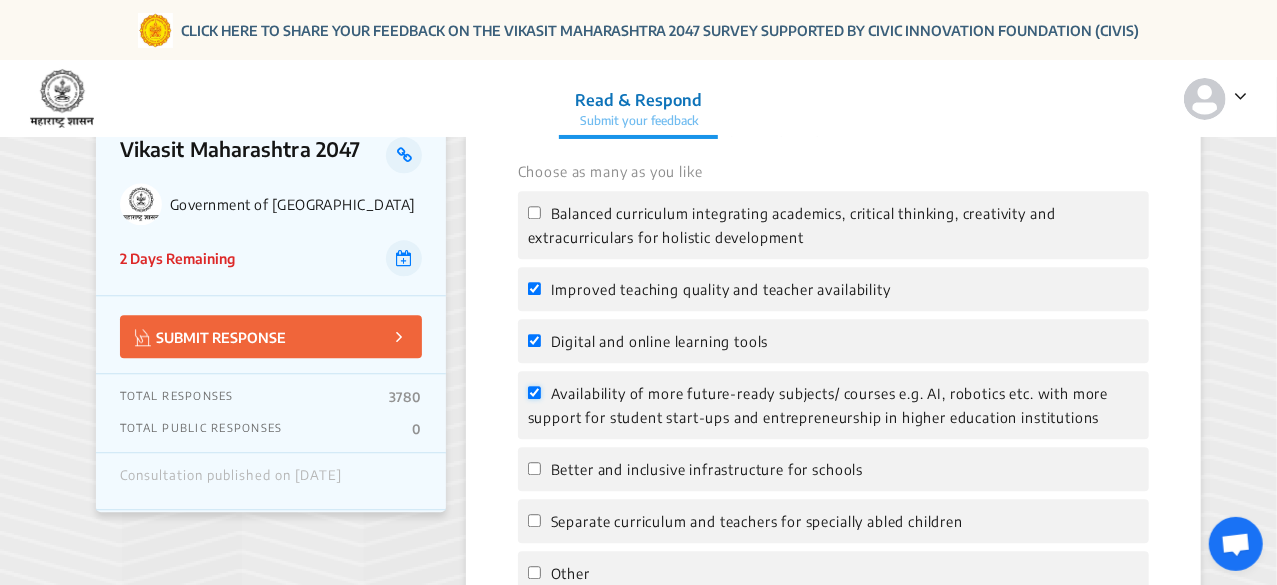 checkbox on "true" 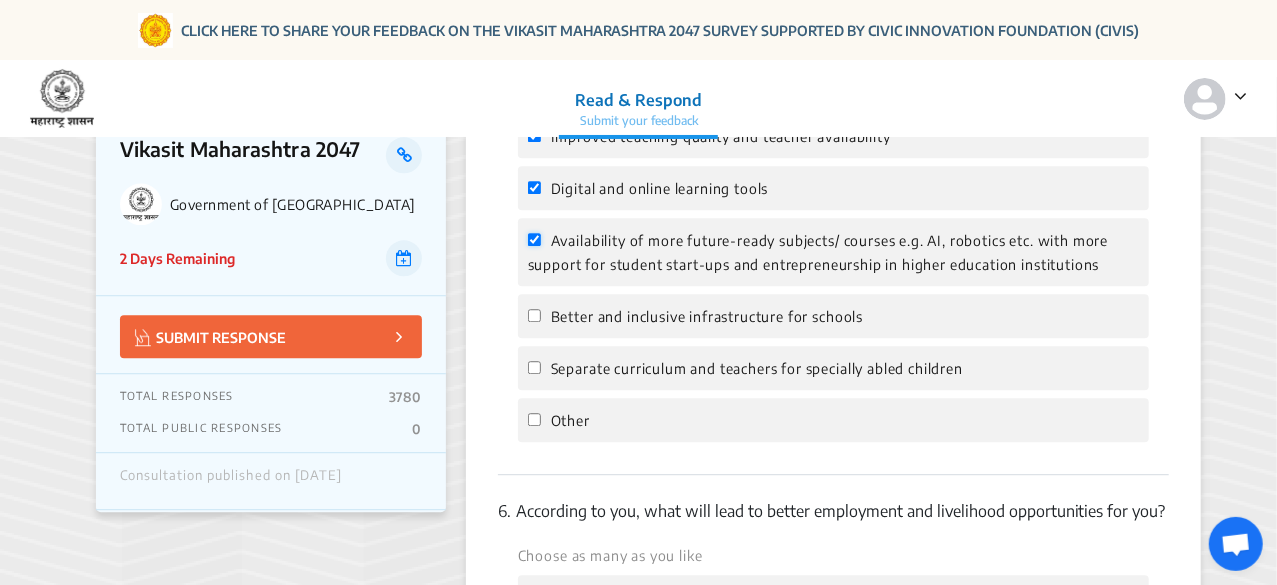 scroll, scrollTop: 2581, scrollLeft: 0, axis: vertical 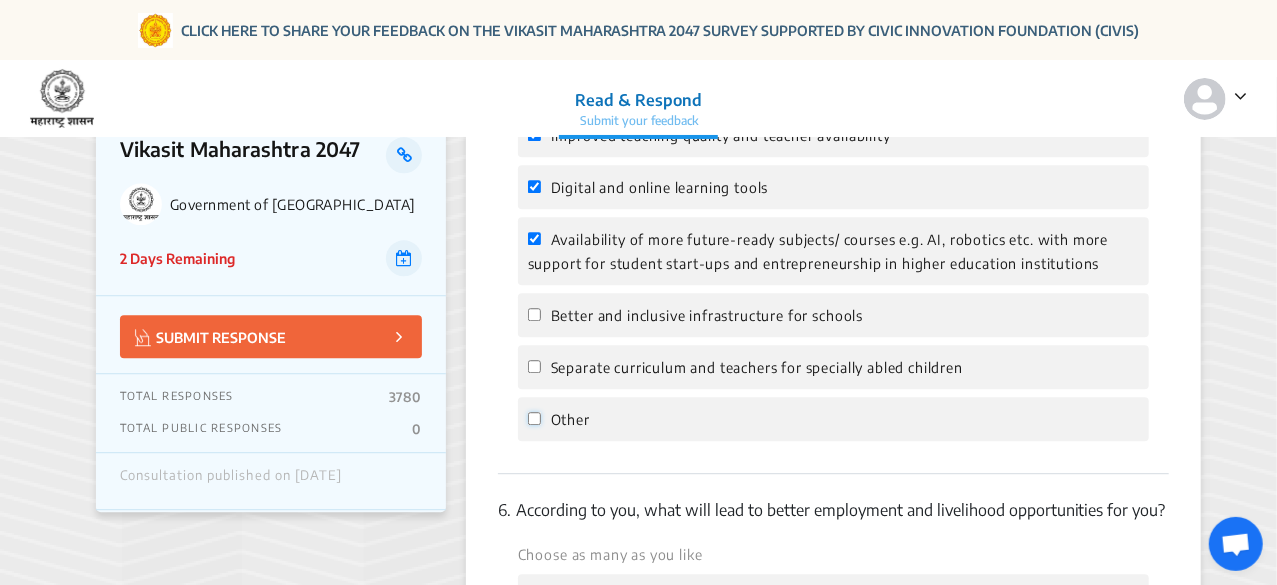 click on "Other" 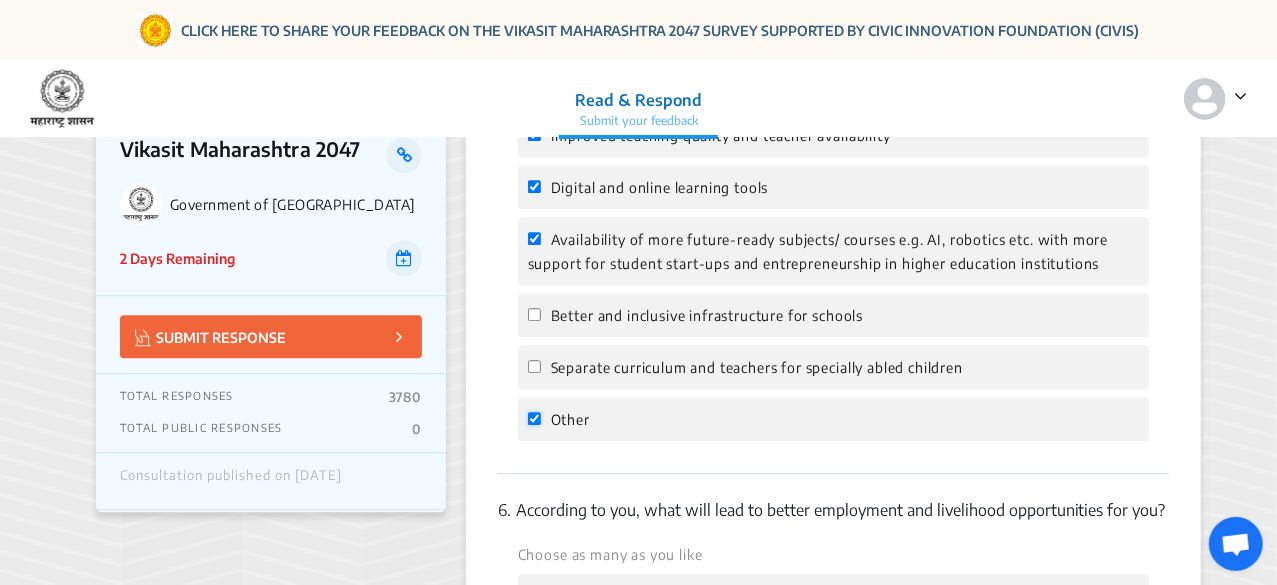 checkbox on "true" 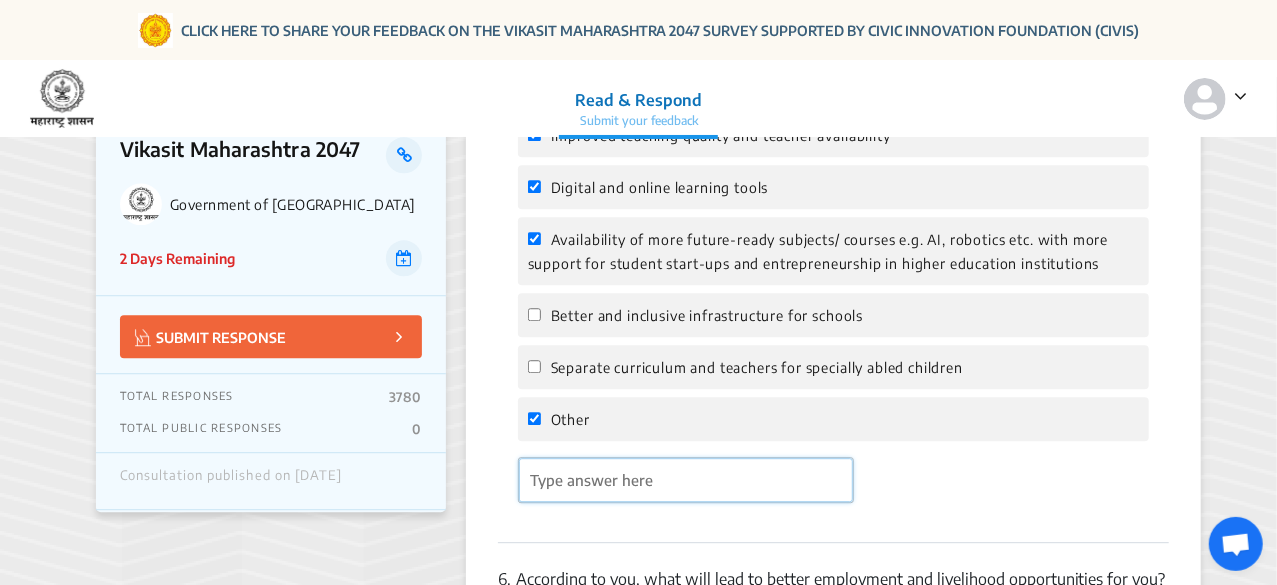 click 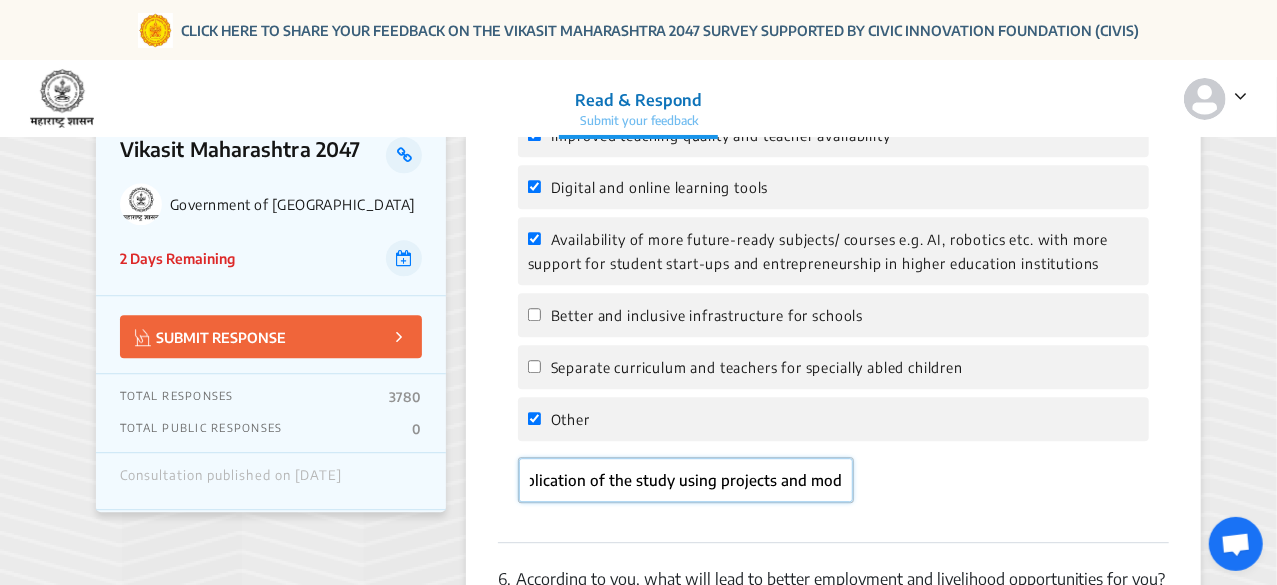 scroll, scrollTop: 0, scrollLeft: 303, axis: horizontal 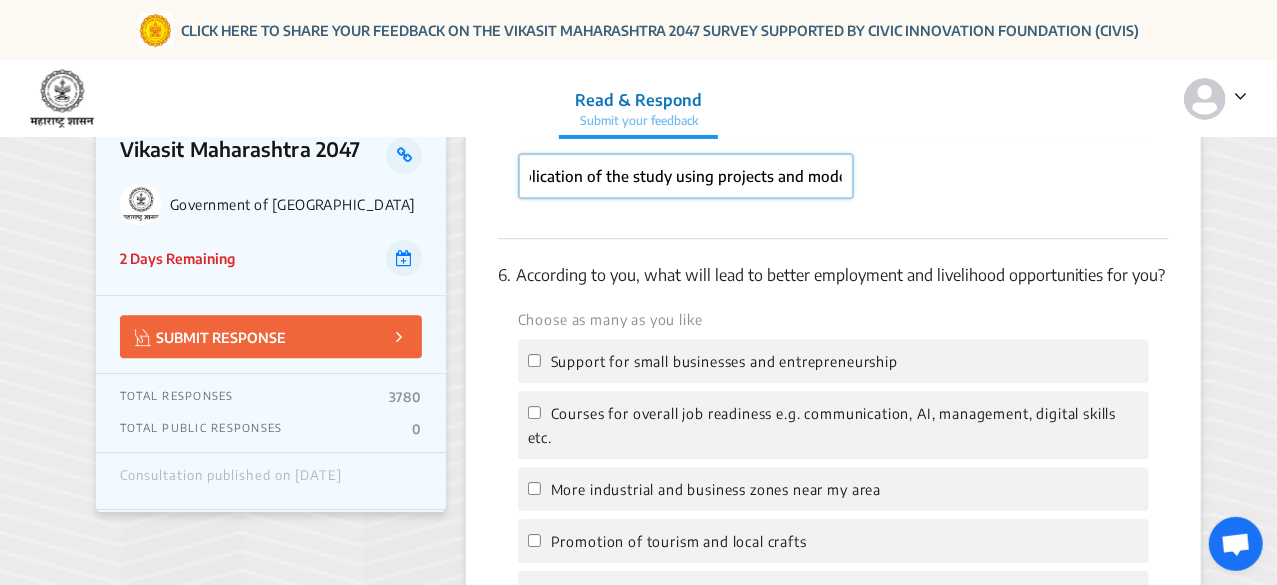 type on "more interactive sessions with practical application of the study using projects and models." 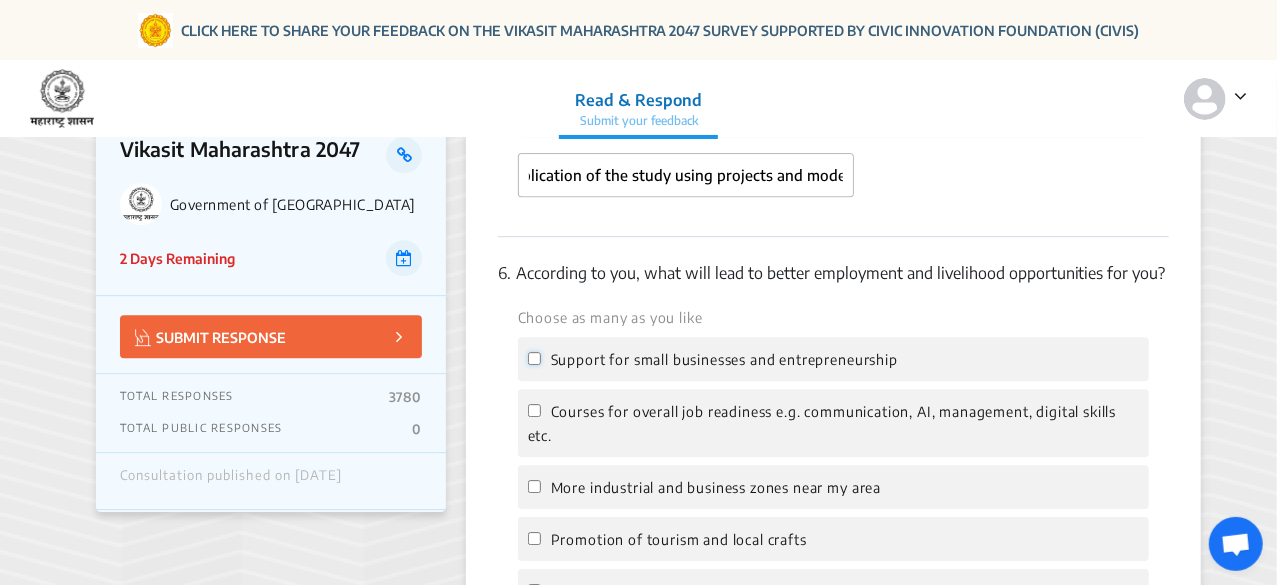 scroll, scrollTop: 0, scrollLeft: 0, axis: both 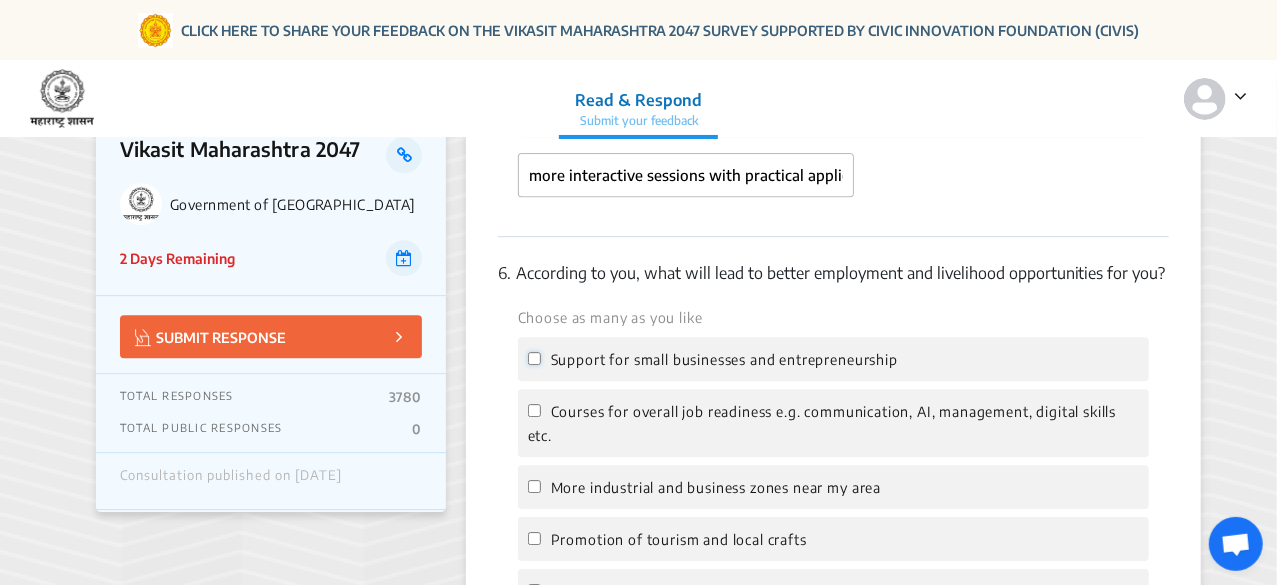 click on "Support for small businesses and entrepreneurship" 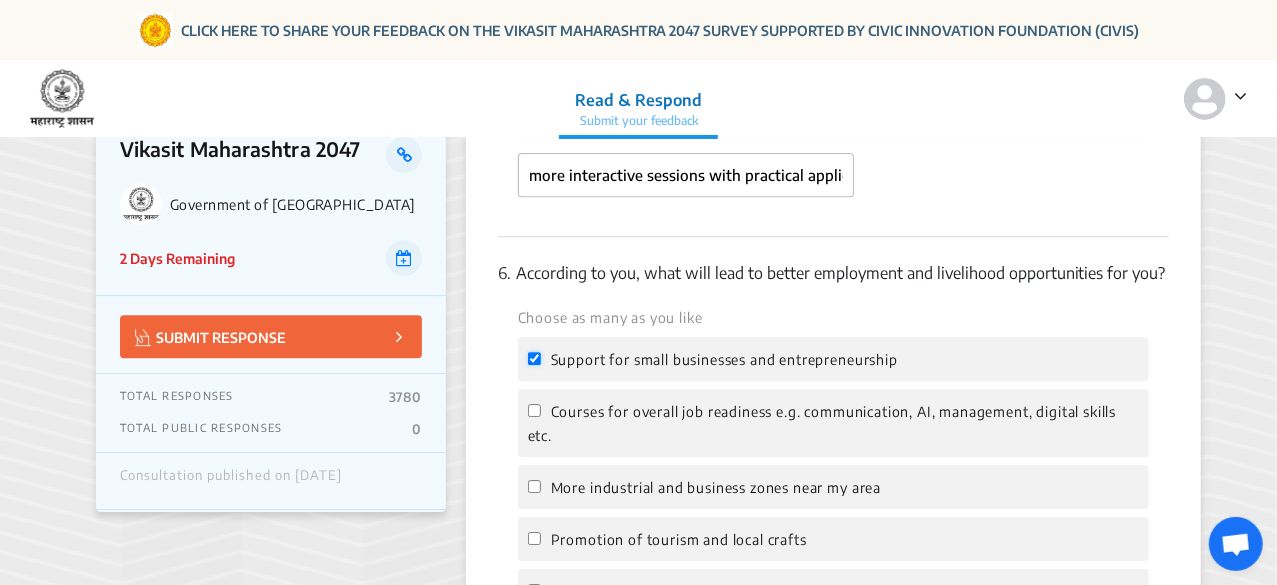 checkbox on "true" 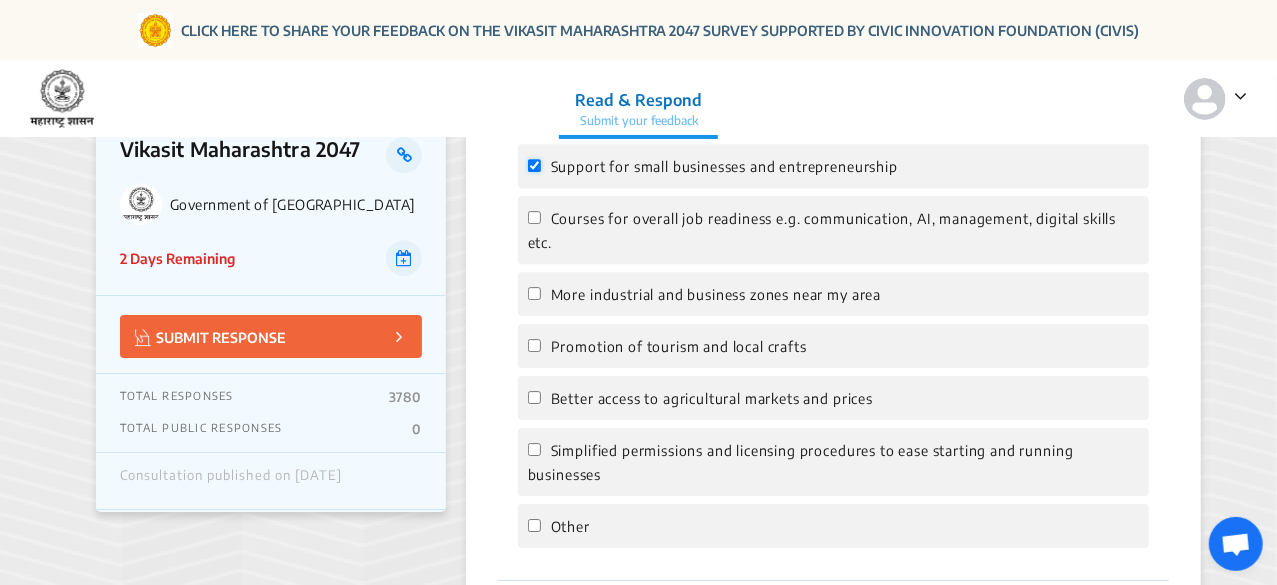 scroll, scrollTop: 3089, scrollLeft: 0, axis: vertical 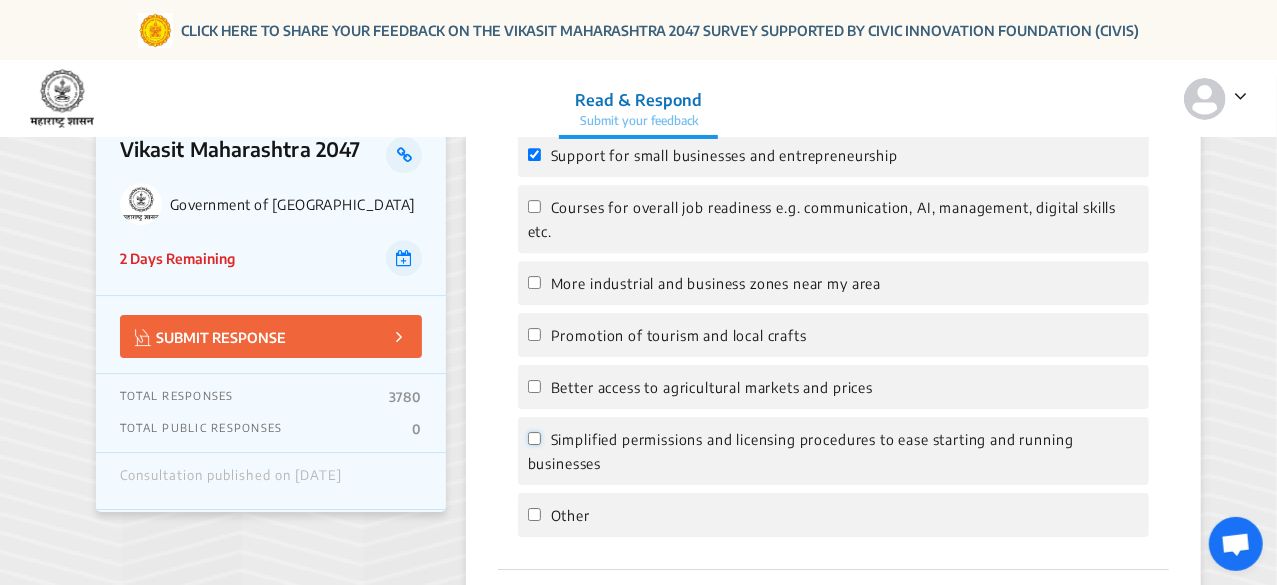 click on "Simplified permissions and licensing procedures to ease starting and running businesses" 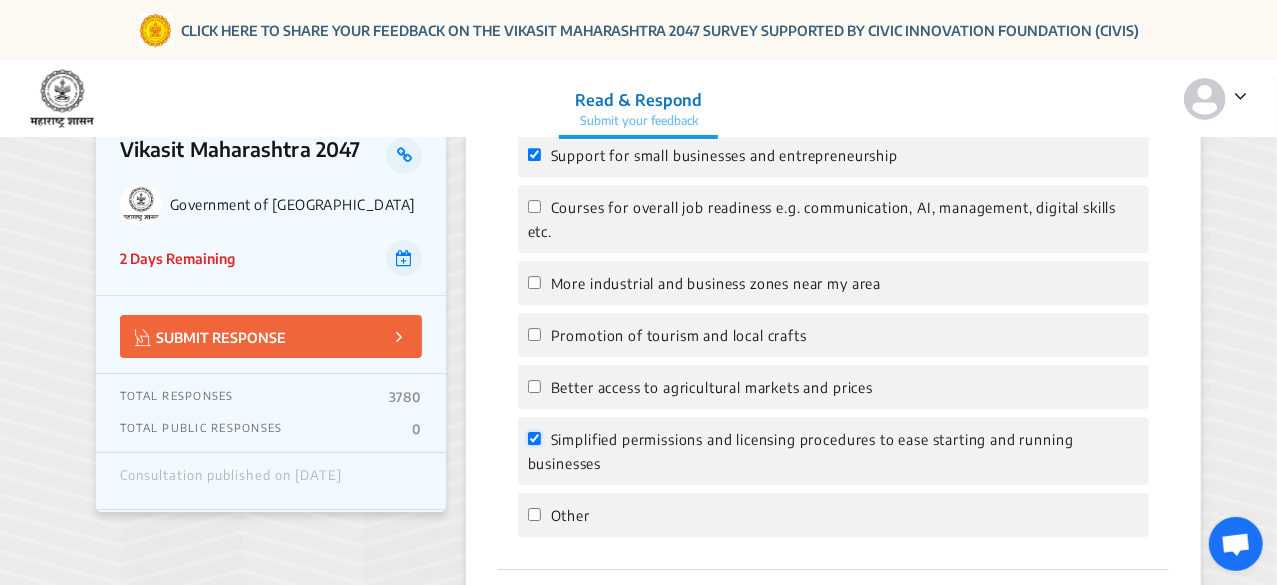 checkbox on "true" 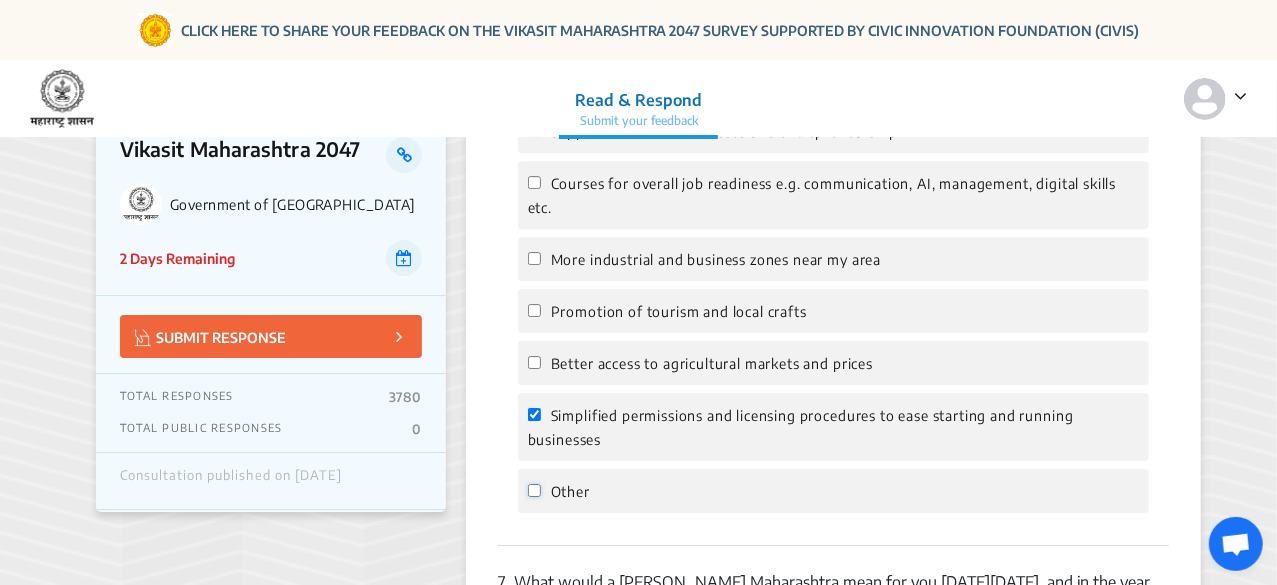 click on "Other" 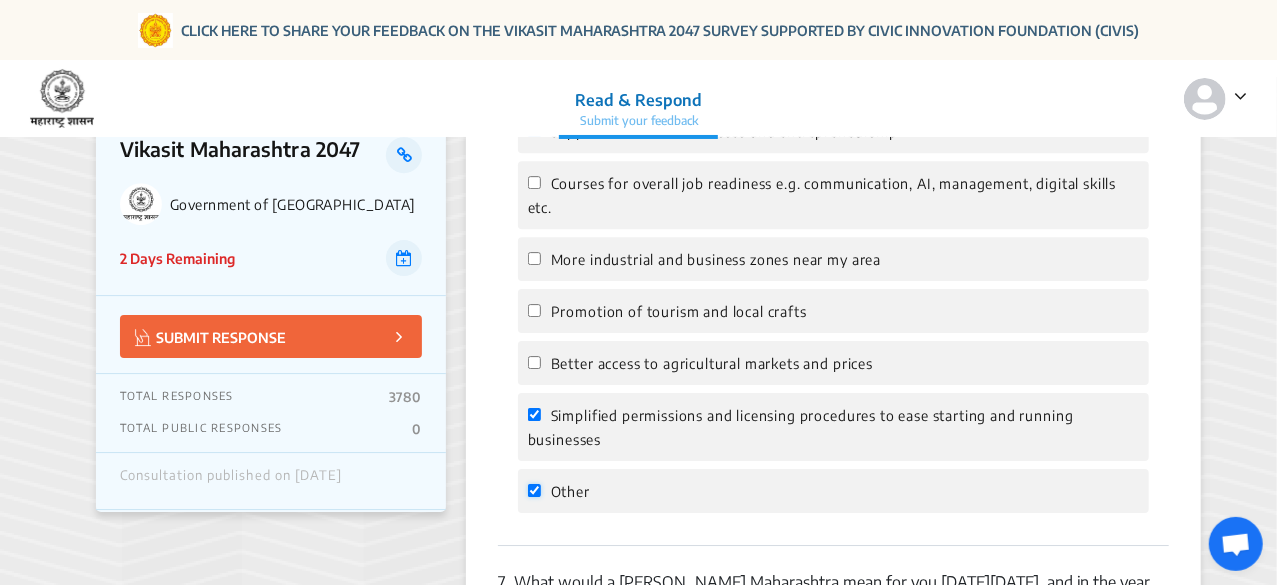 checkbox on "true" 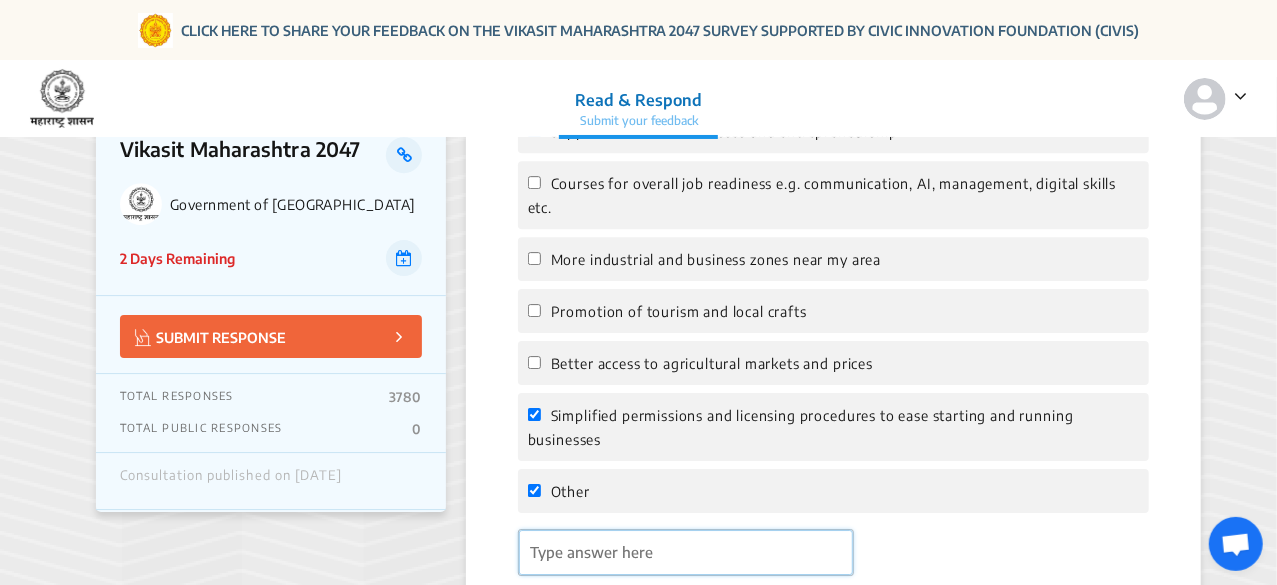 click 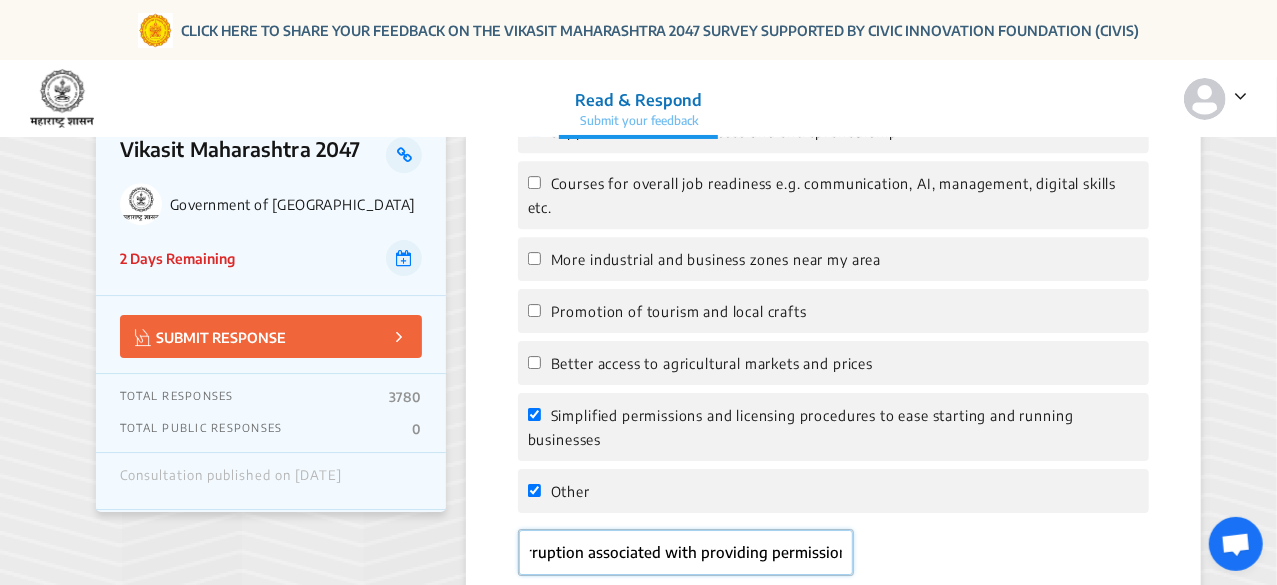 scroll, scrollTop: 0, scrollLeft: 86, axis: horizontal 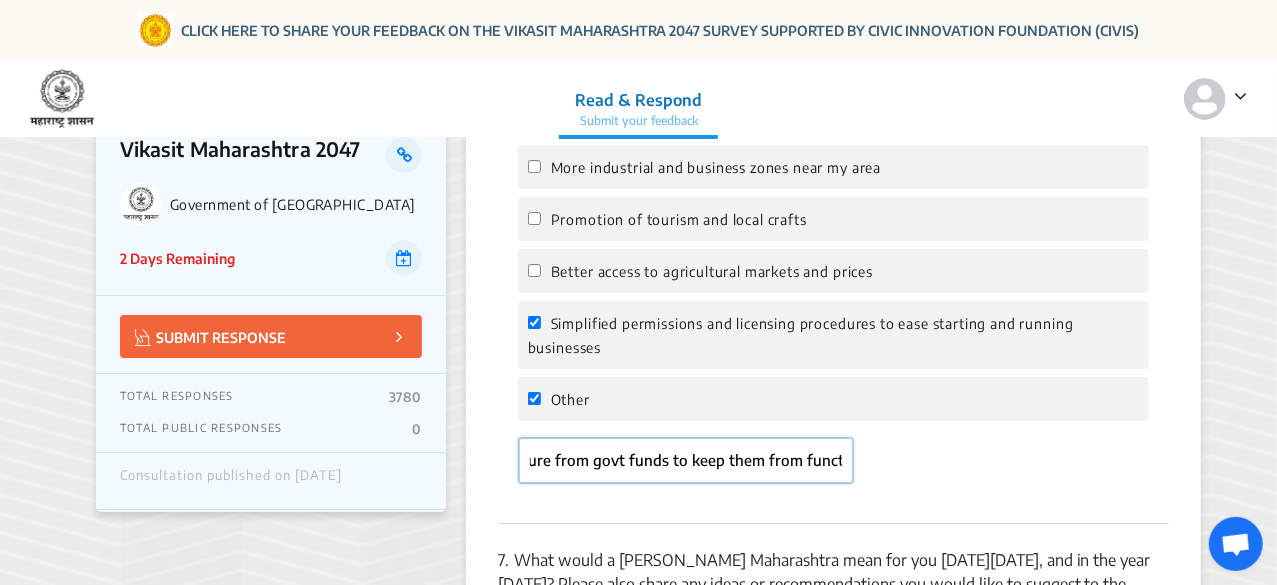 drag, startPoint x: 750, startPoint y: 433, endPoint x: 648, endPoint y: 431, distance: 102.01961 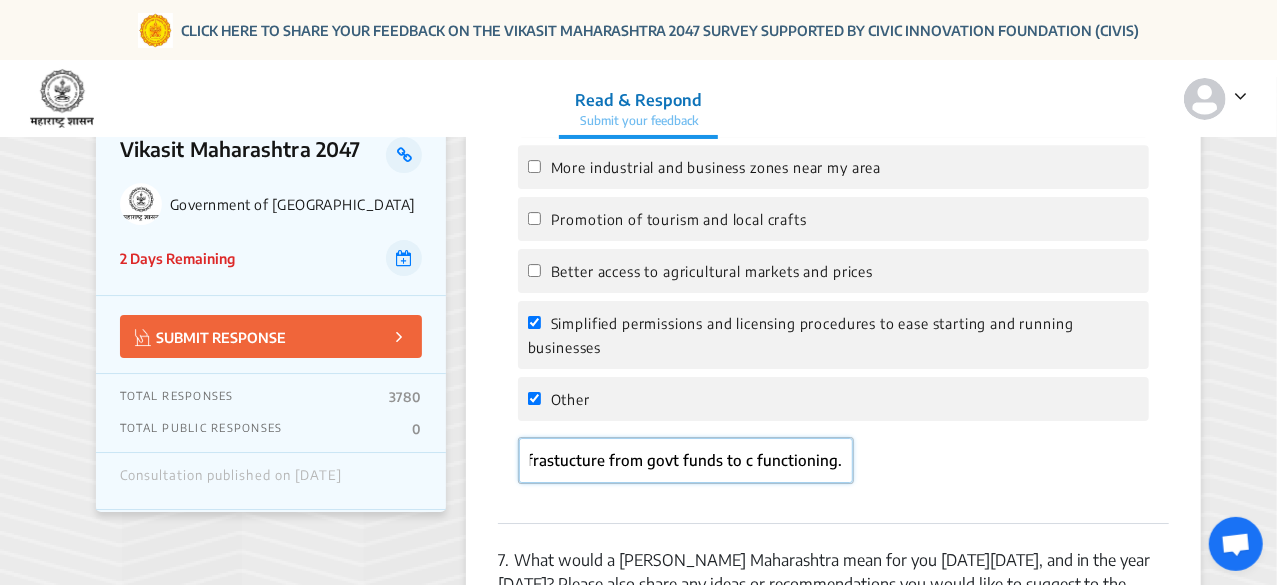 scroll, scrollTop: 0, scrollLeft: 900, axis: horizontal 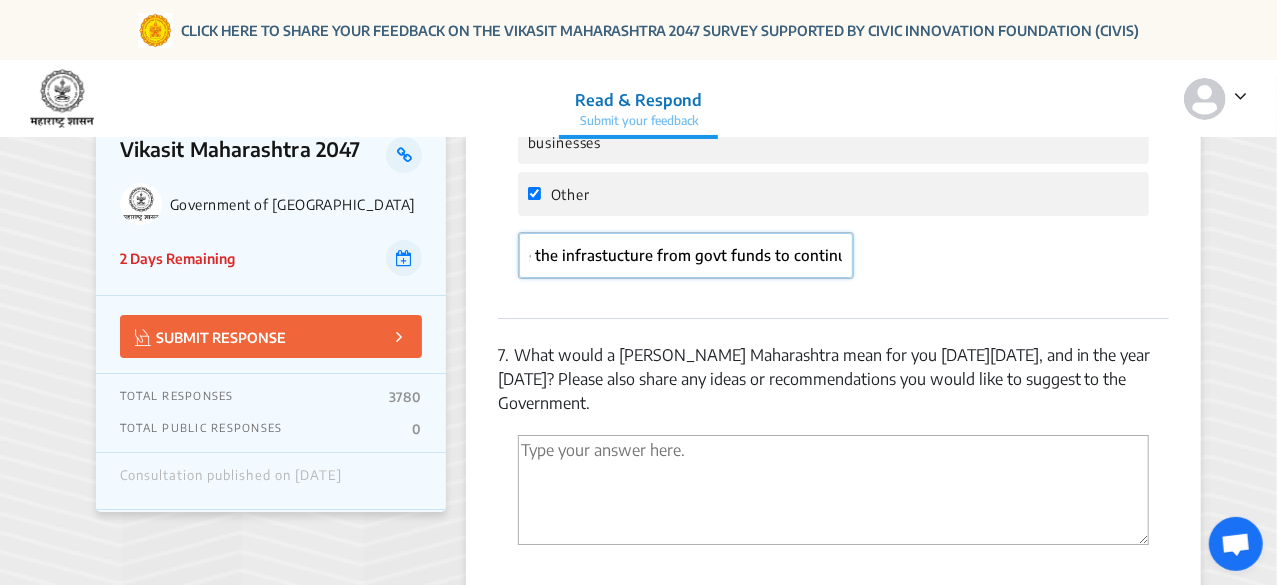type on "stop the corruption associated with providing permissions and compliances. do not insist on them for older buildings or renovate the infrastucture from govt funds to continue functioning." 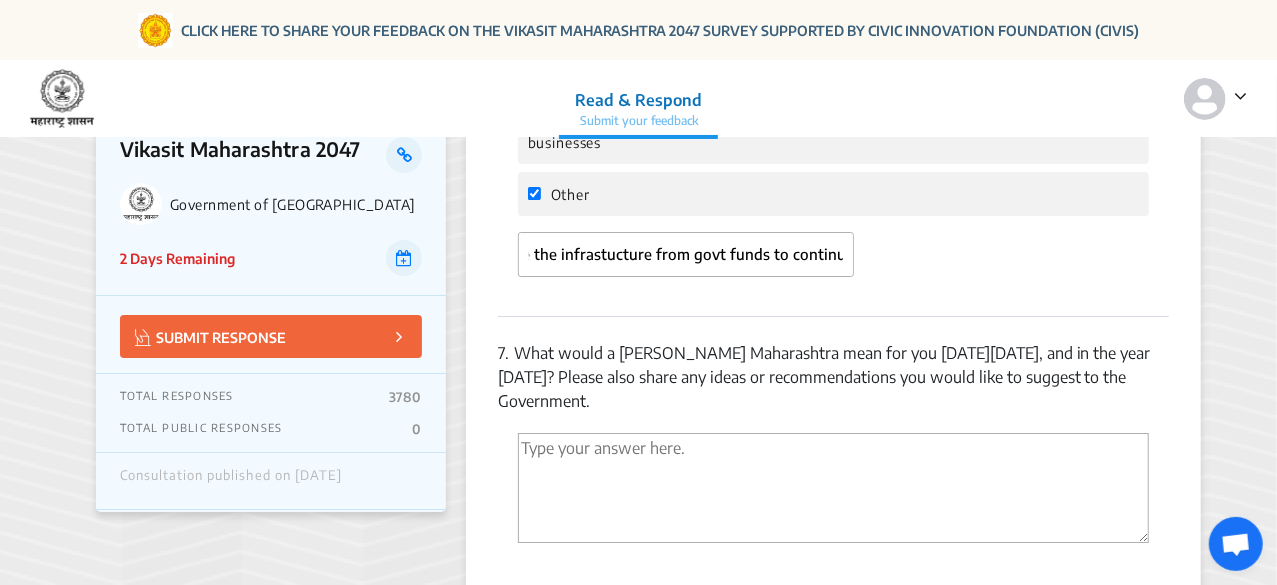 scroll, scrollTop: 0, scrollLeft: 0, axis: both 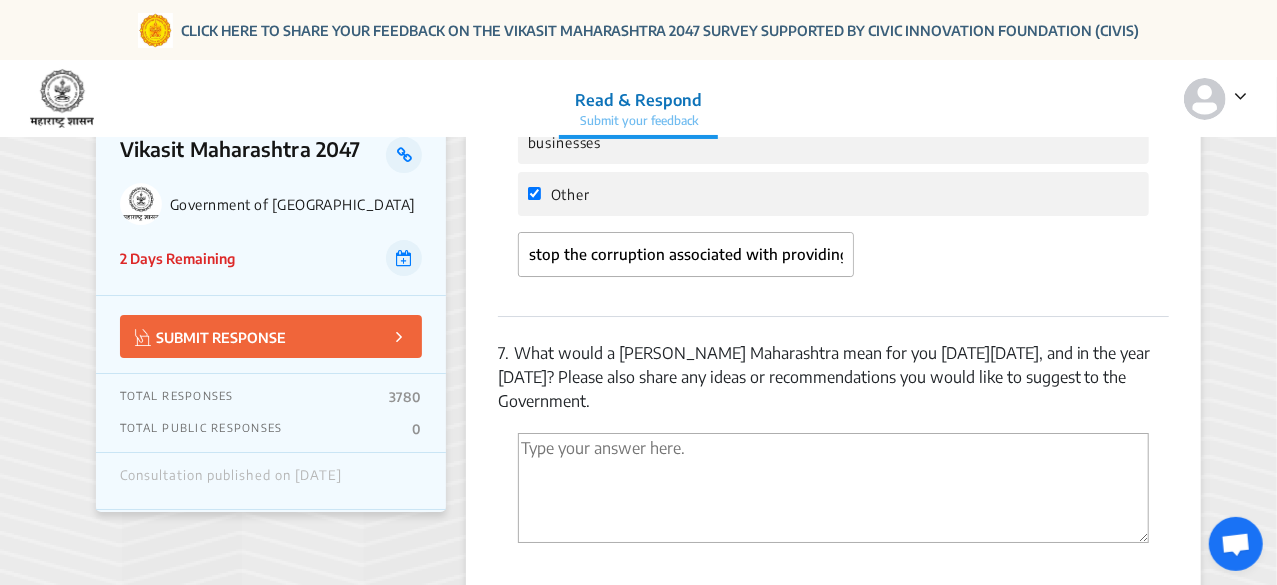 click at bounding box center (833, 488) 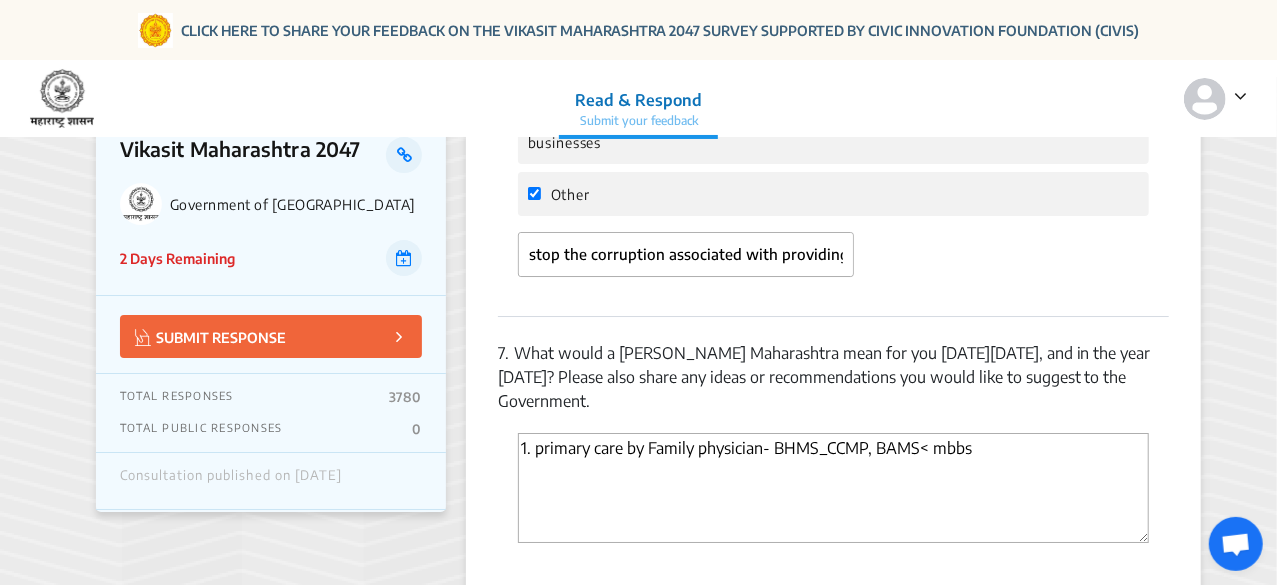 click on "1. primary care by Family physician- BHMS_CCMP, BAMS< mbbs" at bounding box center [833, 488] 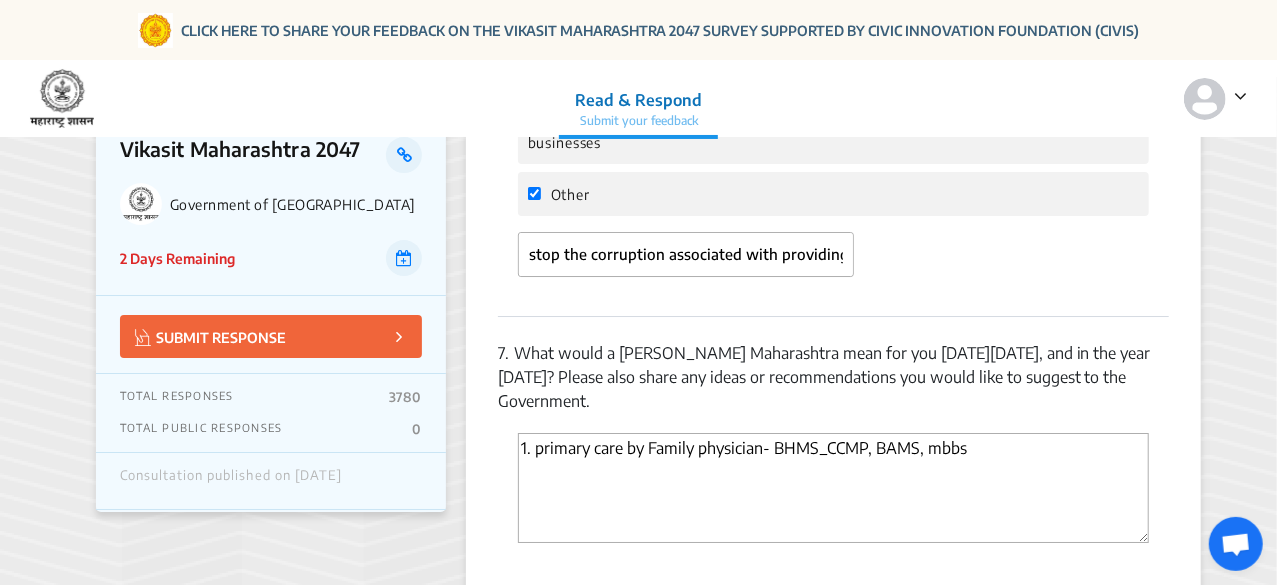 click on "1. primary care by Family physician- BHMS_CCMP, BAMS, mbbs" at bounding box center (833, 488) 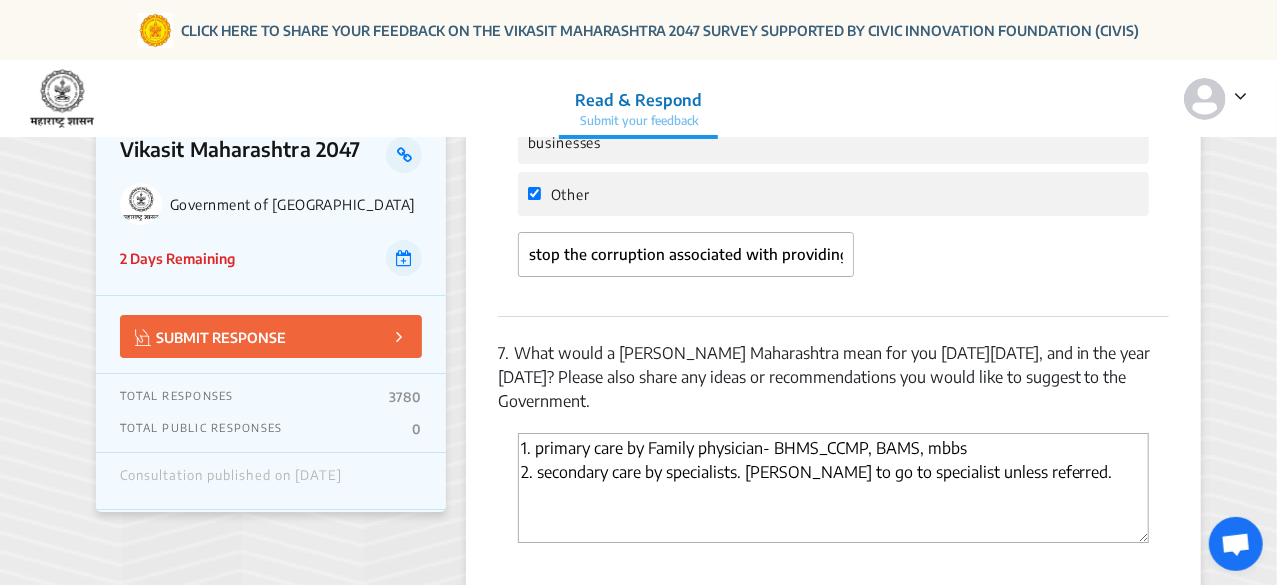 drag, startPoint x: 744, startPoint y: 418, endPoint x: 1076, endPoint y: 429, distance: 332.1822 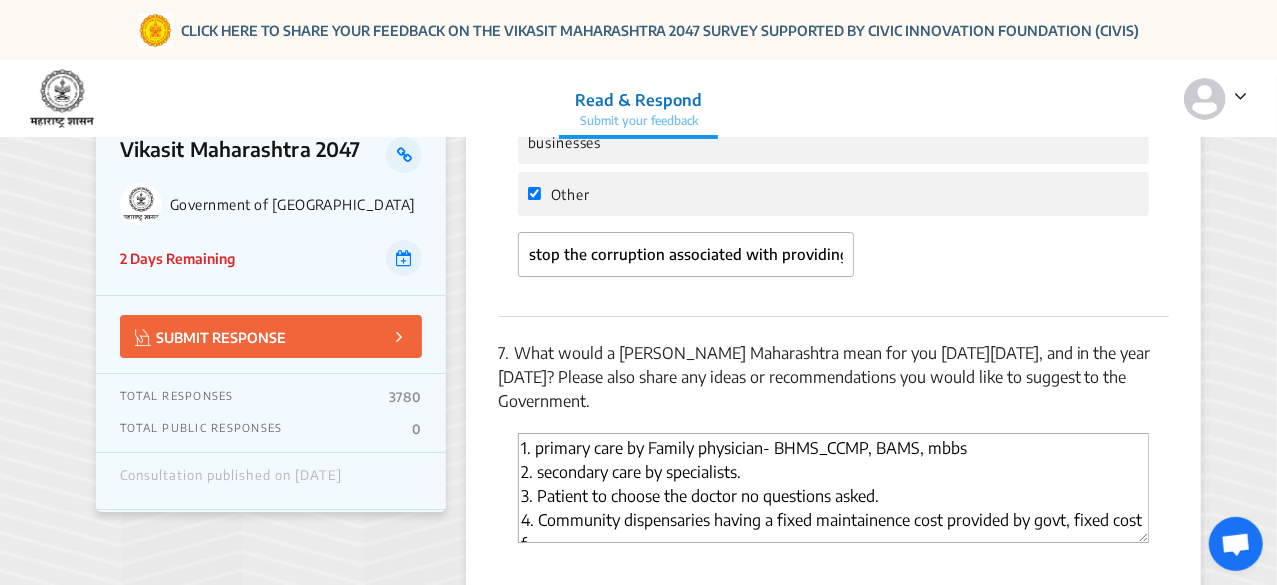 scroll, scrollTop: 11, scrollLeft: 0, axis: vertical 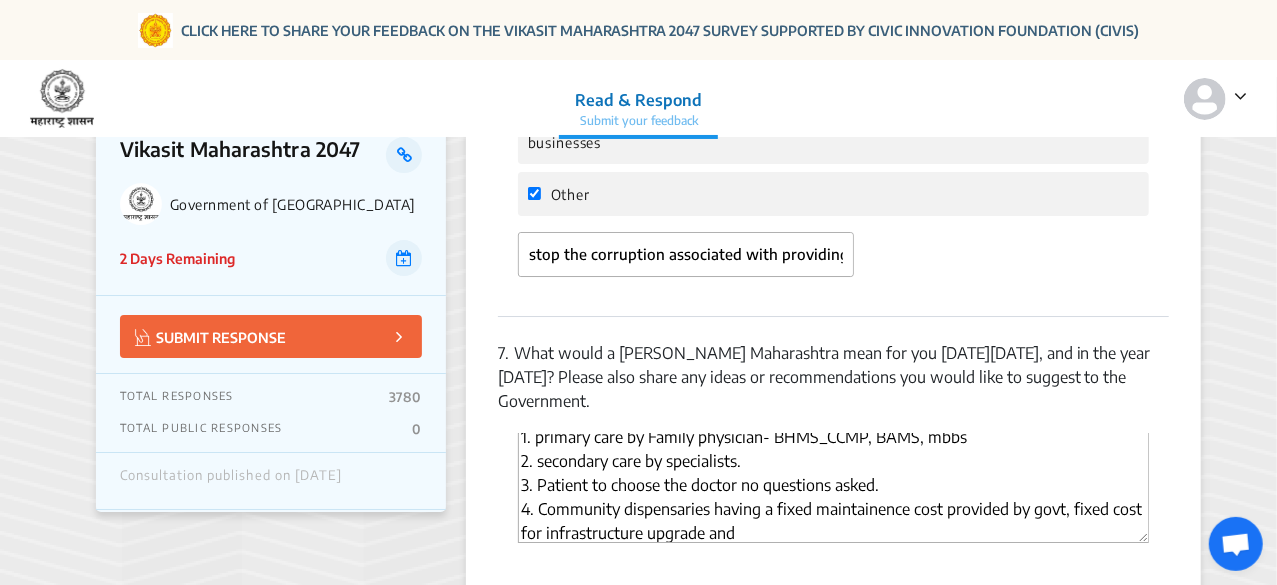 click on "1. primary care by Family physician- BHMS_CCMP, BAMS, mbbs
2. secondary care by specialists.
3. Patient to choose the doctor no questions asked.
4. Community dispensaries having a fixed maintainence cost provided by govt, fixed cost for infrastructure upgrade and" at bounding box center (833, 488) 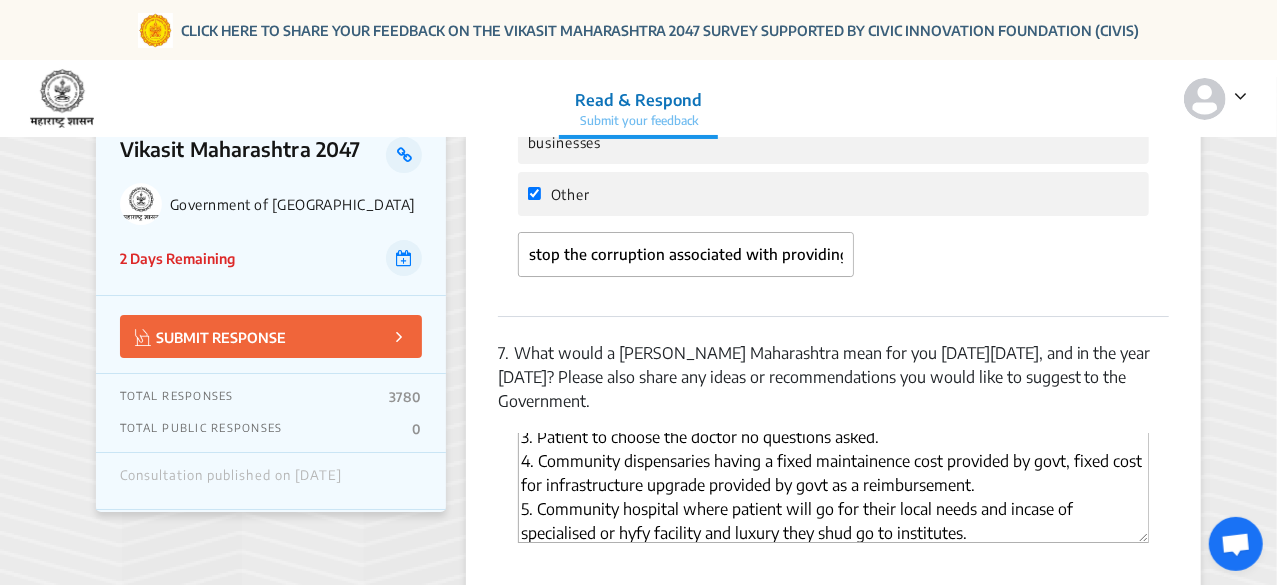 scroll, scrollTop: 63, scrollLeft: 0, axis: vertical 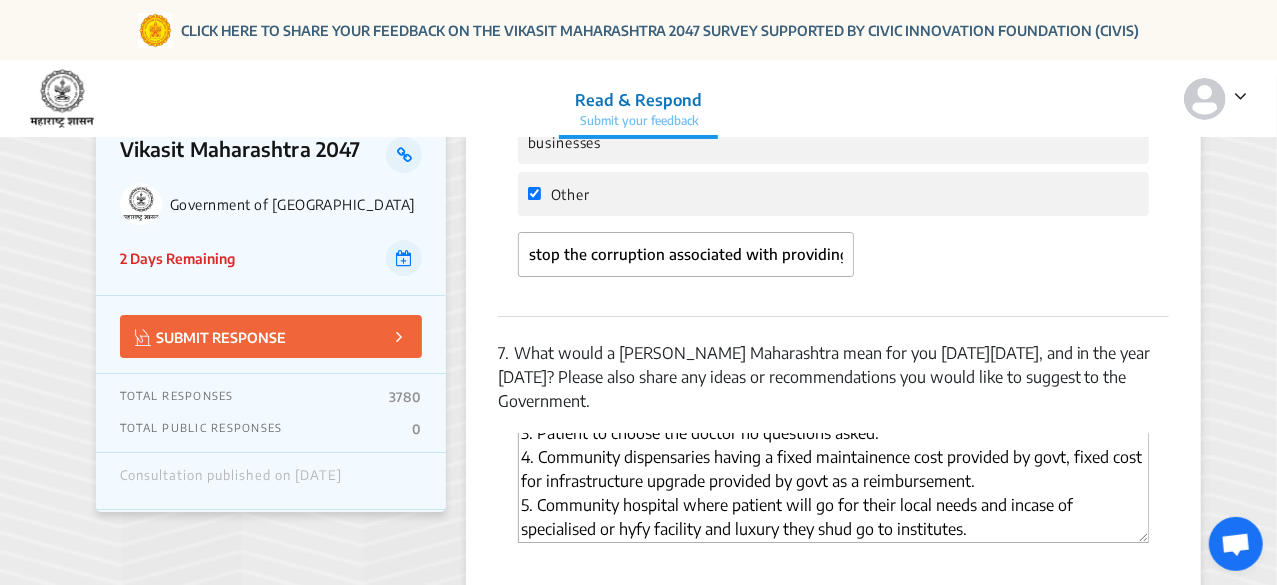 click on "1. primary care by Family physician- BHMS_CCMP, BAMS, mbbs
2. secondary care by specialists.
3. Patient to choose the doctor no questions asked.
4. Community dispensaries having a fixed maintainence cost provided by govt, fixed cost for infrastructure upgrade provided by govt as a reimbursement.
5. Community hospital where patient will go for their local needs and incase of specialised or hyfy facility and luxury they shud go to institutes." at bounding box center [833, 488] 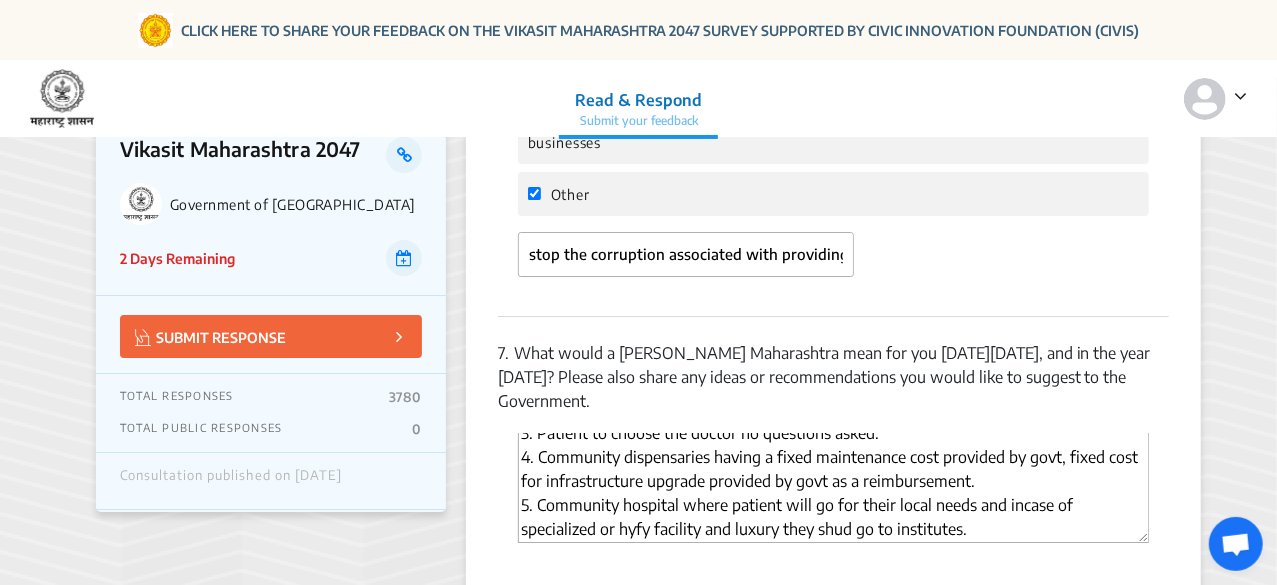 drag, startPoint x: 840, startPoint y: 477, endPoint x: 1138, endPoint y: 262, distance: 367.46292 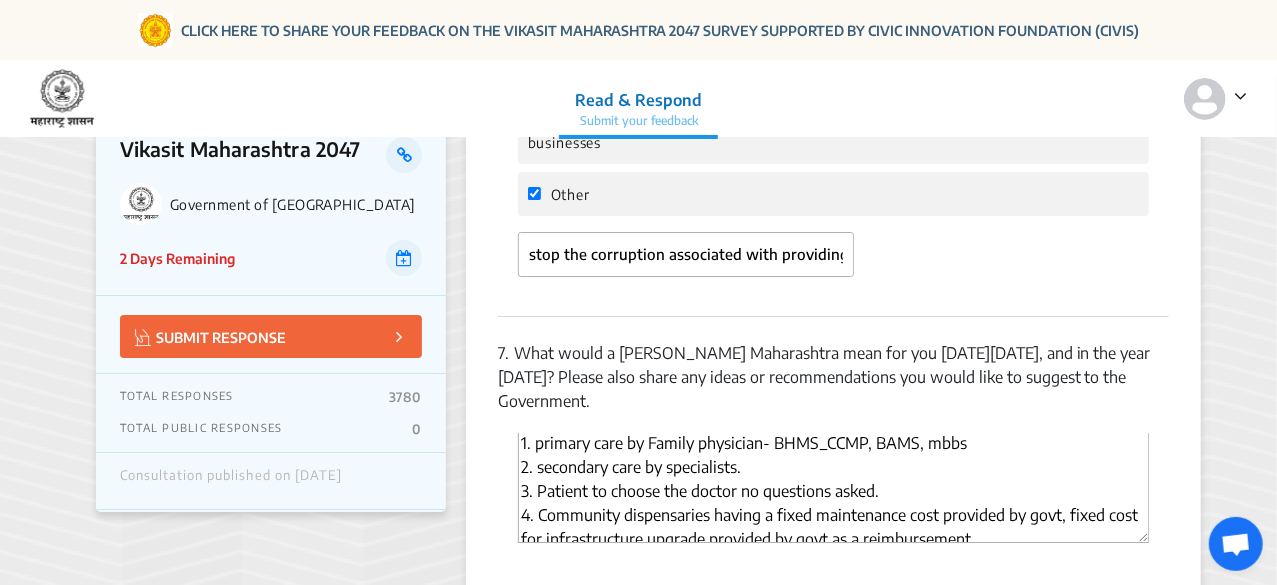 scroll, scrollTop: 8, scrollLeft: 0, axis: vertical 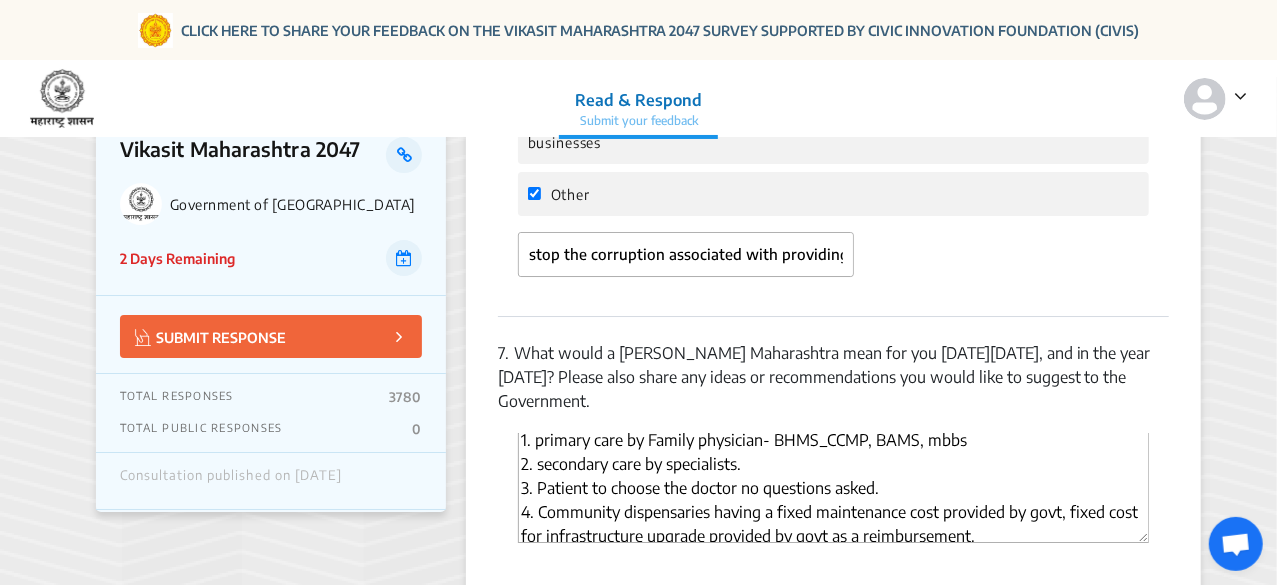 click on "1. primary care by Family physician- BHMS_CCMP, BAMS, mbbs
2. secondary care by specialists.
3. Patient to choose the doctor no questions asked.
4. Community dispensaries having a fixed maintenance cost provided by govt, fixed cost for infrastructure upgrade provided by govt as a reimbursement.
5. Community hospital where patient will go for their local needs and incase of specialized or hyfy facility and luxury they should go to institutes." at bounding box center [833, 488] 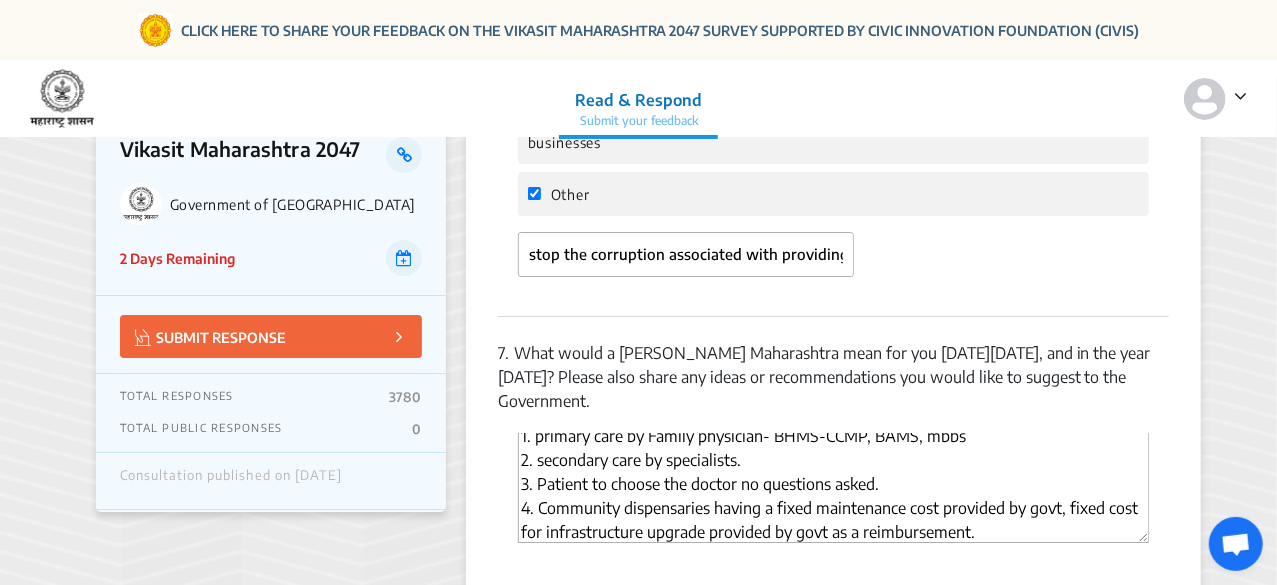 scroll, scrollTop: 13, scrollLeft: 0, axis: vertical 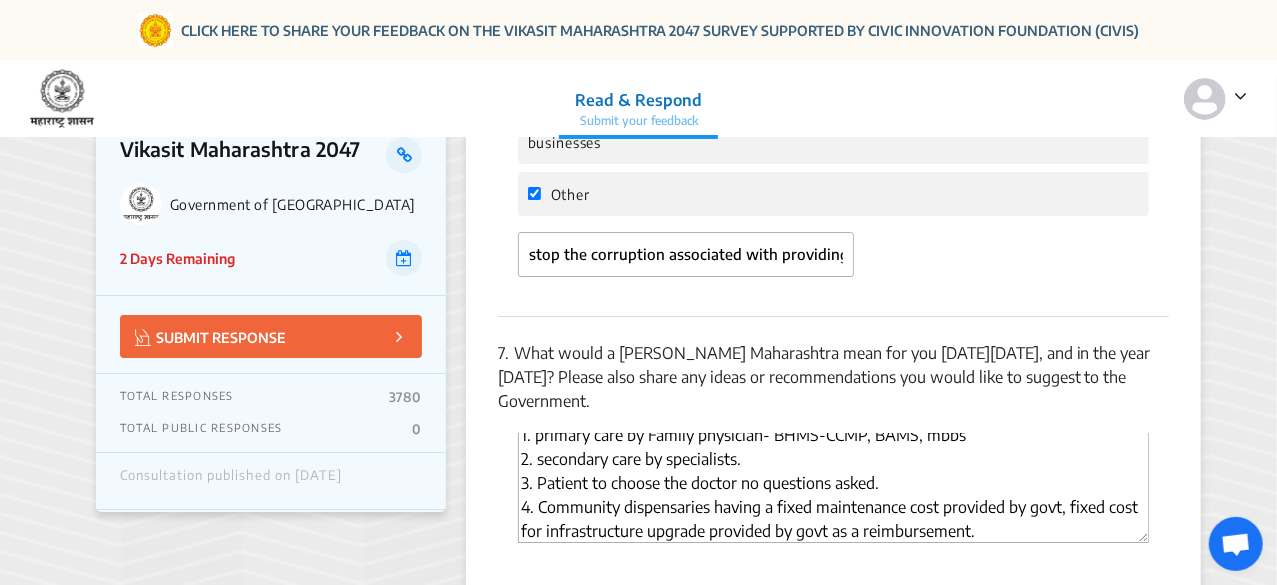 click on "1. primary care by Family physician- BHMS-CCMP, BAMS, mbbs
2. secondary care by specialists.
3. Patient to choose the doctor no questions asked.
4. Community dispensaries having a fixed maintenance cost provided by govt, fixed cost for infrastructure upgrade provided by govt as a reimbursement.
5. Community hospital where patient will go for their local needs and incase of specialized or hyfy facility and luxury they should go to institutes." at bounding box center (833, 488) 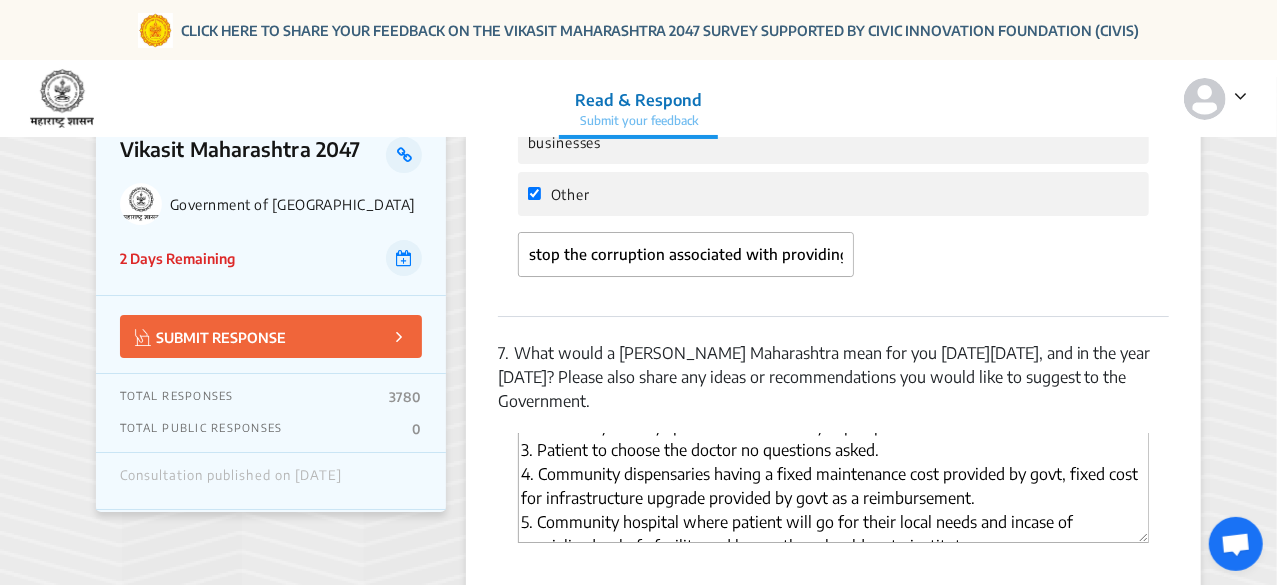 scroll, scrollTop: 63, scrollLeft: 0, axis: vertical 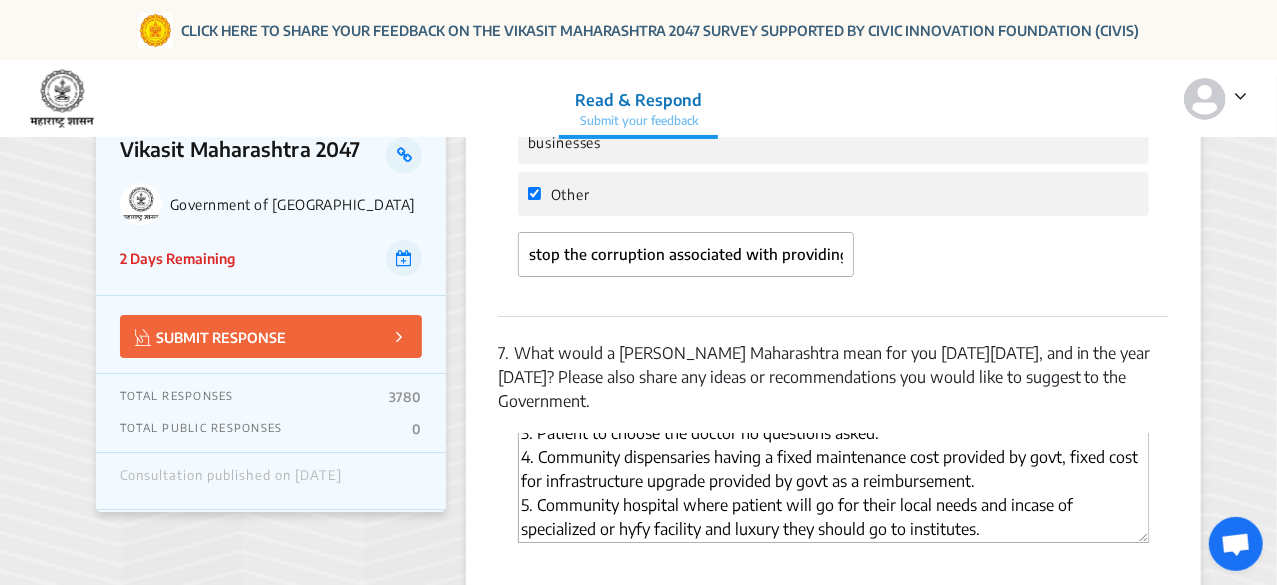 click on "1. primary care by Family physician- BHMS-CCMP, BAMS, mbbs
2. secondary care by specialists and then by superspecialists.
3. Patient to choose the doctor no questions asked.
4. Community dispensaries having a fixed maintenance cost provided by govt, fixed cost for infrastructure upgrade provided by govt as a reimbursement.
5. Community hospital where patient will go for their local needs and incase of specialized or hyfy facility and luxury they should go to institutes." at bounding box center (833, 488) 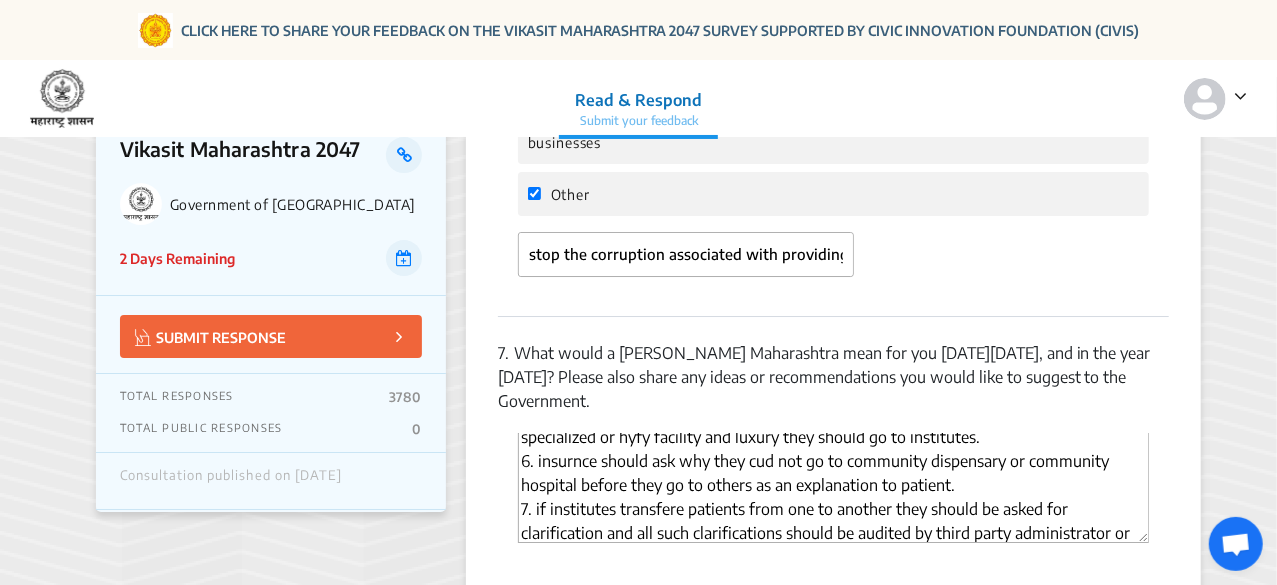 scroll, scrollTop: 179, scrollLeft: 0, axis: vertical 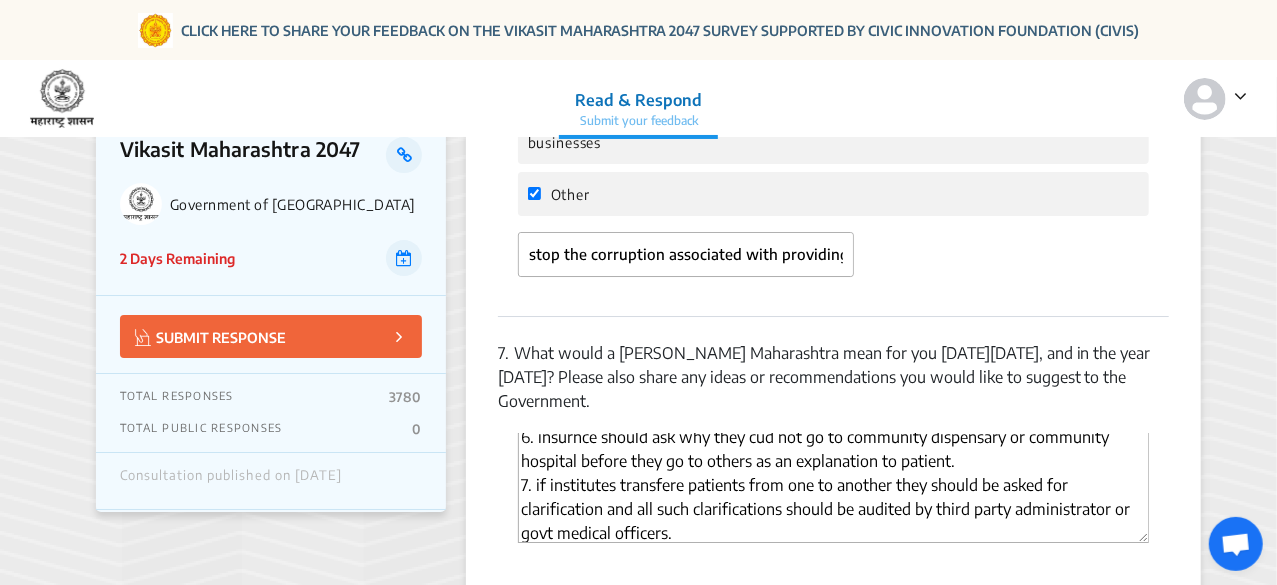 click on "1. primary care by Family physician- BHMS-CCMP, BAMS, mbbs
2. secondary care by specialists and then by superspecialists.
3. Patient to choose the doctor no questions asked.
4. Community dispensaries having a fixed maintenance cost provided by govt, fixed cost for infrastructure upgrade provided by govt as a reimbursement.
5. Community hospital where patient will go for their local needs and incase of specialized or hyfy facility and luxury they should go to institutes.
6. insurnce should ask why they cud not go to community dispensary or community hospital before they go to others as an explanation to patient.
7. if institutes transfere patients from one to another they should be asked for clarification and all such clarifications should be audited by third party administrator or govt medical officers." at bounding box center (833, 488) 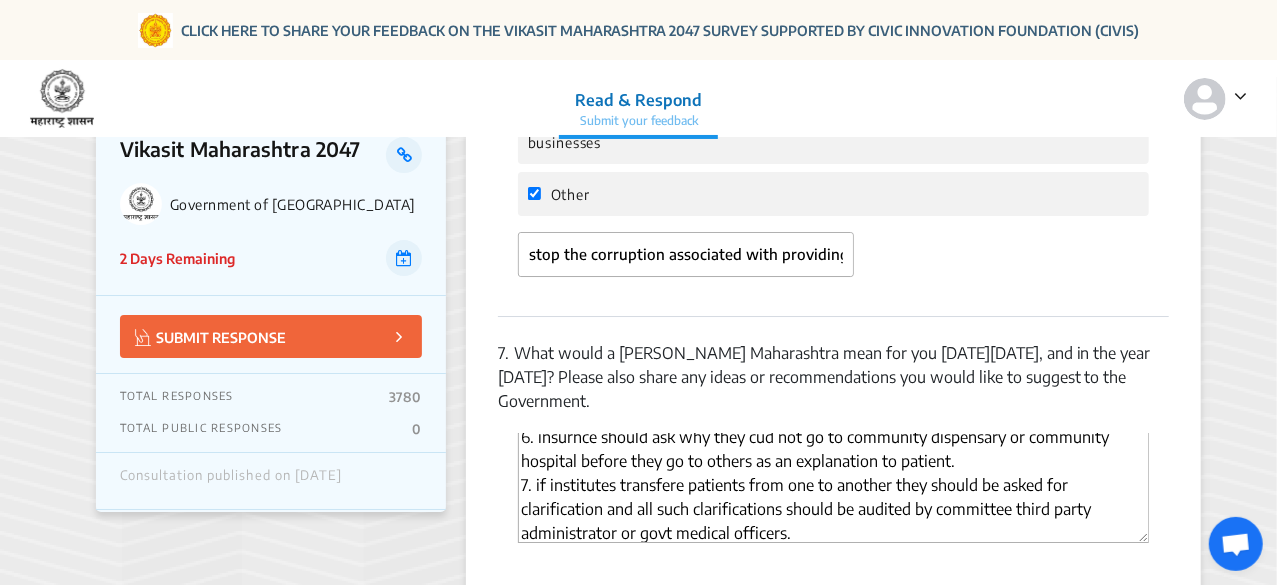 click on "1. primary care by Family physician- BHMS-CCMP, BAMS, mbbs
2. secondary care by specialists and then by superspecialists.
3. Patient to choose the doctor no questions asked.
4. Community dispensaries having a fixed maintenance cost provided by govt, fixed cost for infrastructure upgrade provided by govt as a reimbursement.
5. Community hospital where patient will go for their local needs and incase of specialized or hyfy facility and luxury they should go to institutes.
6. insurnce should ask why they cud not go to community dispensary or community hospital before they go to others as an explanation to patient.
7. if institutes transfere patients from one to another they should be asked for clarification and all such clarifications should be audited by committee third party administrator or govt medical officers." at bounding box center [833, 488] 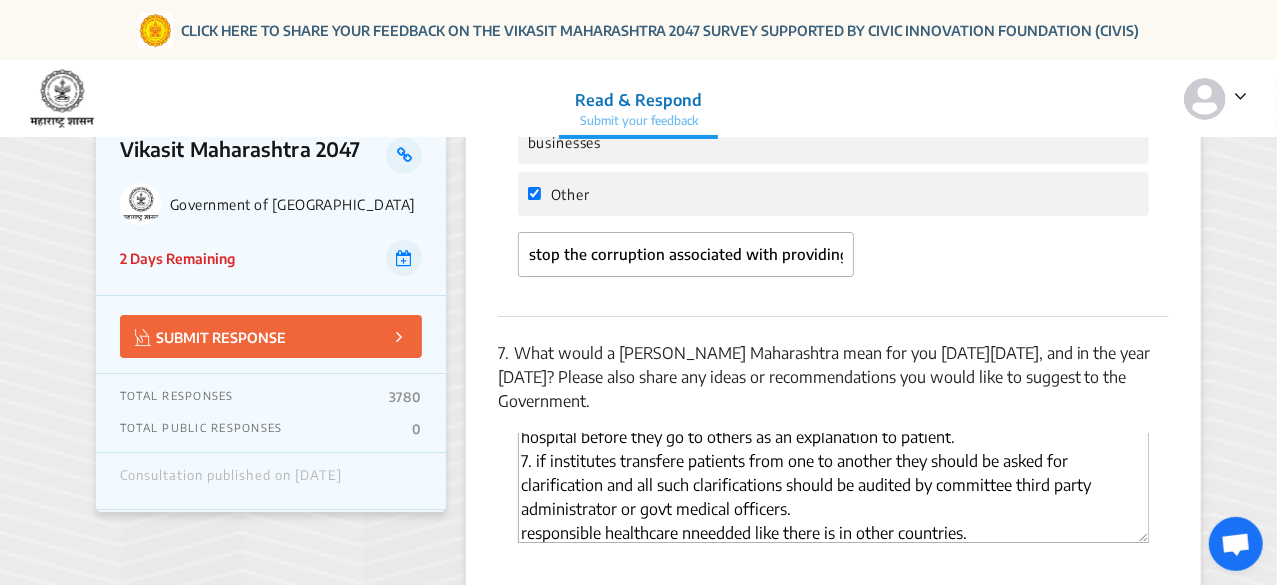 click on "1. primary care by Family physician- BHMS-CCMP, BAMS, mbbs
2. secondary care by specialists and then by superspecialists.
3. Patient to choose the doctor no questions asked.
4. Community dispensaries having a fixed maintenance cost provided by govt, fixed cost for infrastructure upgrade provided by govt as a reimbursement.
5. Community hospital where patient will go for their local needs and incase of specialized or hyfy facility and luxury they should go to institutes.
6. insurnce should ask why they cud not go to community dispensary or community hospital before they go to others as an explanation to patient.
7. if institutes transfere patients from one to another they should be asked for clarification and all such clarifications should be audited by committee third party administrator or govt medical officers.
responsible healthcare nneedded like there is in other countries." at bounding box center [833, 488] 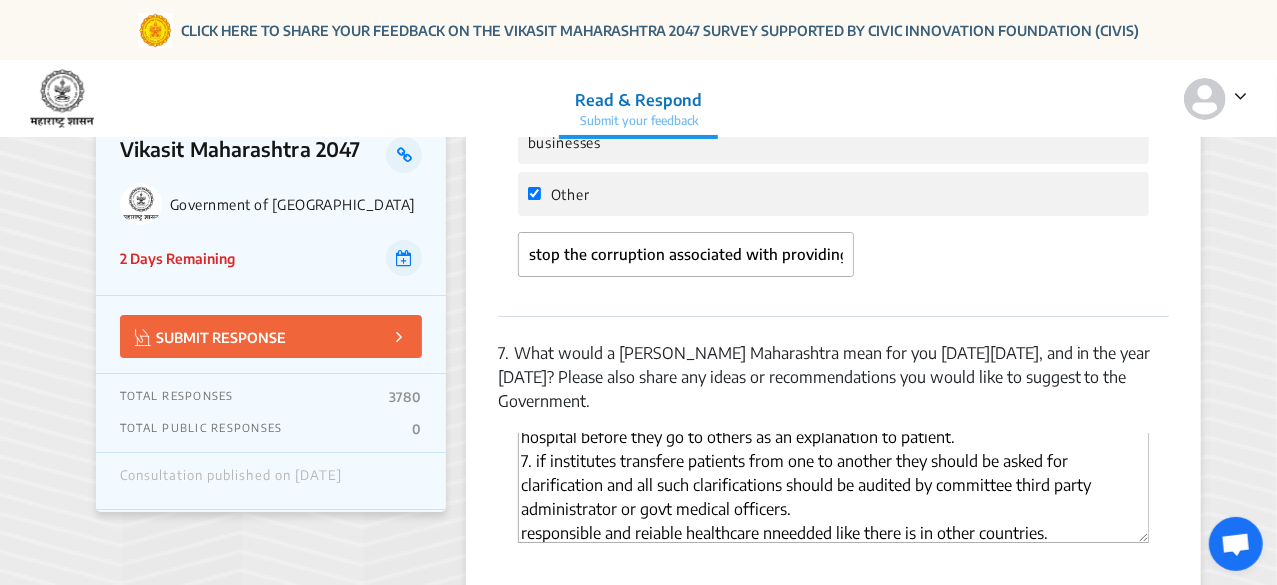 click on "1. primary care by Family physician- BHMS-CCMP, BAMS, mbbs
2. secondary care by specialists and then by superspecialists.
3. Patient to choose the doctor no questions asked.
4. Community dispensaries having a fixed maintenance cost provided by govt, fixed cost for infrastructure upgrade provided by govt as a reimbursement.
5. Community hospital where patient will go for their local needs and incase of specialized or hyfy facility and luxury they should go to institutes.
6. insurnce should ask why they cud not go to community dispensary or community hospital before they go to others as an explanation to patient.
7. if institutes transfere patients from one to another they should be asked for clarification and all such clarifications should be audited by committee third party administrator or govt medical officers.
responsible and reiable healthcare nneedded like there is in other countries." at bounding box center [833, 488] 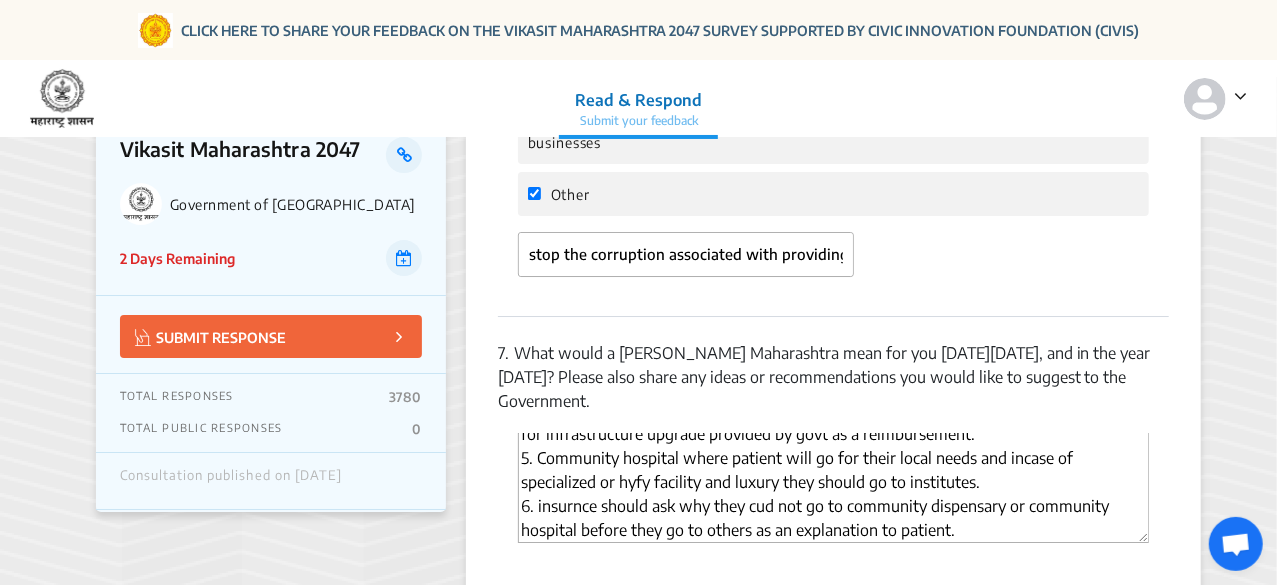 scroll, scrollTop: 0, scrollLeft: 0, axis: both 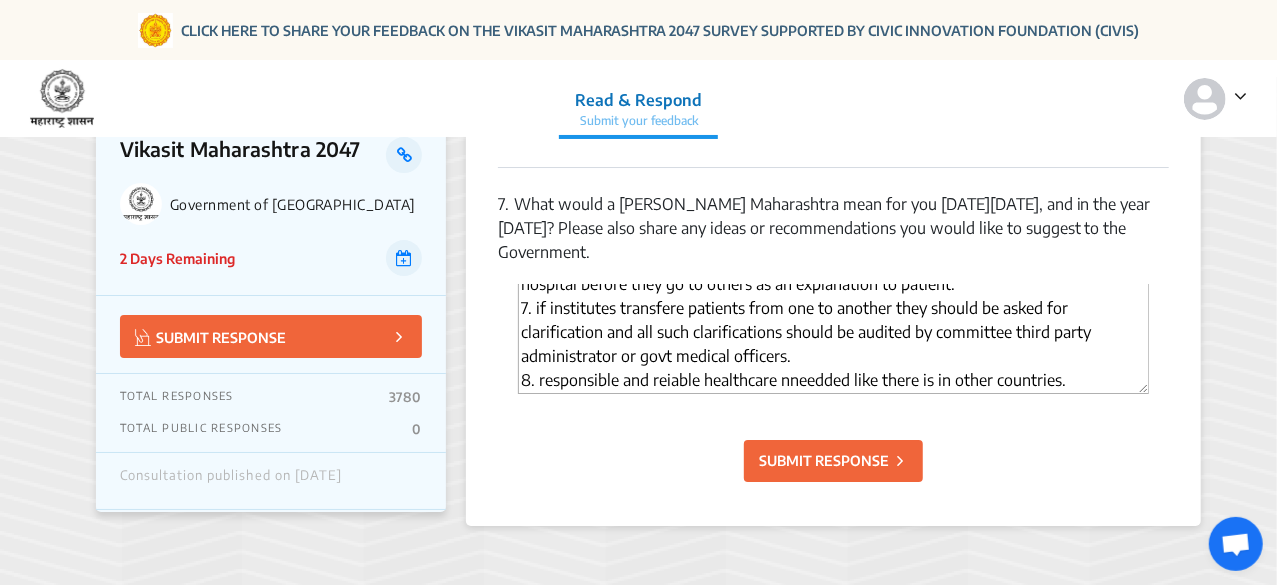 drag, startPoint x: 522, startPoint y: 244, endPoint x: 1143, endPoint y: 341, distance: 628.53 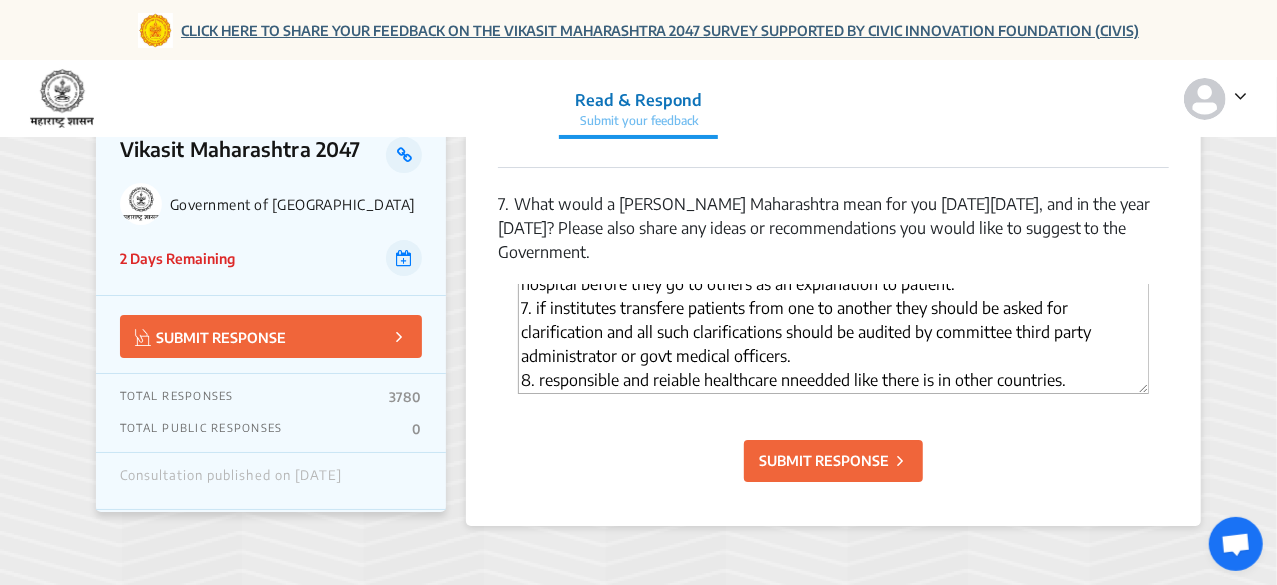 type on "1. primary care by Family physician- BHMS-CCMP, BAMS, mbbs
2. secondary care by specialists and then by superspecialists.
3. Patient to choose the doctor no questions asked.
4. Community dispensaries having a fixed maintenance cost provided by govt, fixed cost for infrastructure upgrade provided by govt as a reimbursement.
5. Community hospital where patient will go for their local needs and incase of specialized or hyfy facility and luxury they should go to institutes.
6. insurnce should ask why they cud not go to community dispensary or community hospital before they go to others as an explanation to patient.
7. if institutes transfere patients from one to another they should be asked for clarification and all such clarifications should be audited by committee third party administrator or govt medical officers.
8. responsible and reiable healthcare nneedded like there is in other countries." 